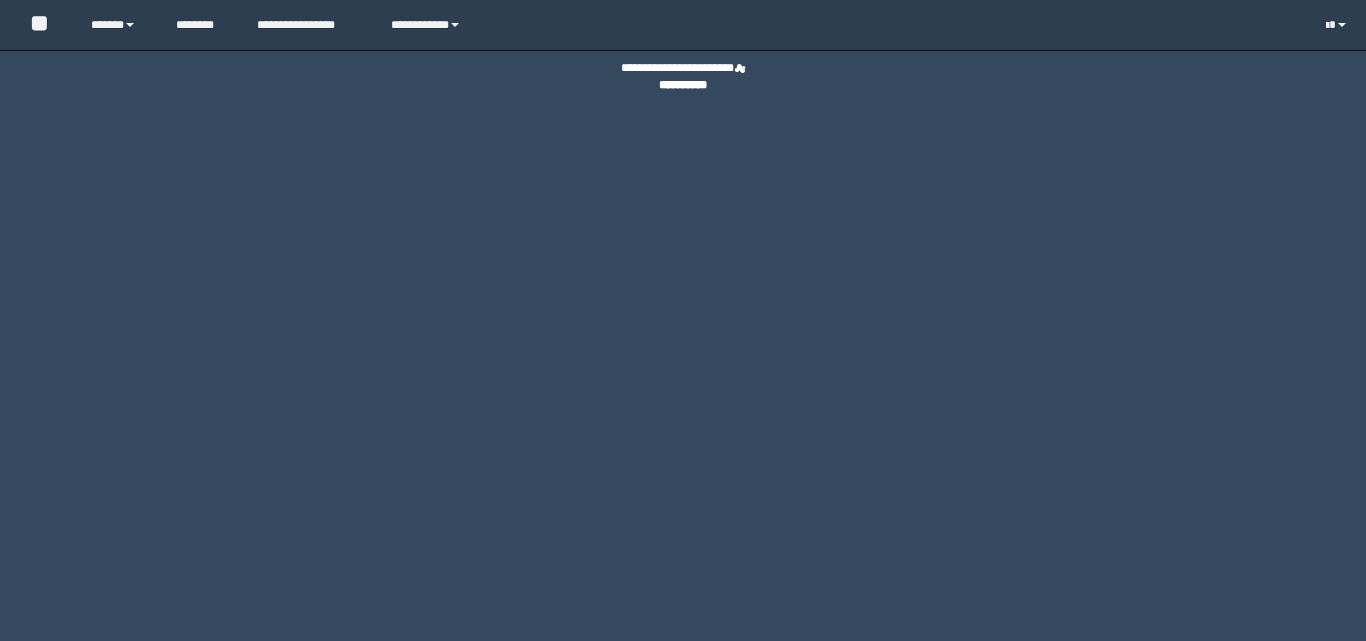 scroll, scrollTop: 0, scrollLeft: 0, axis: both 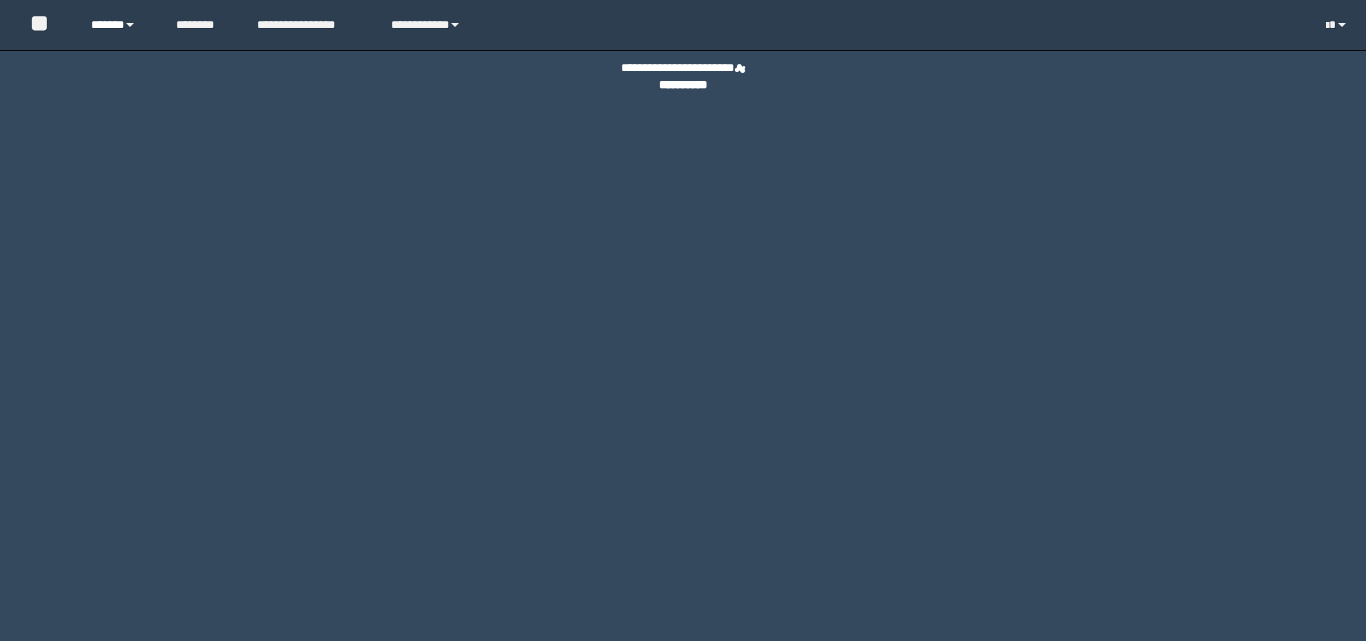 click on "******" at bounding box center [118, 25] 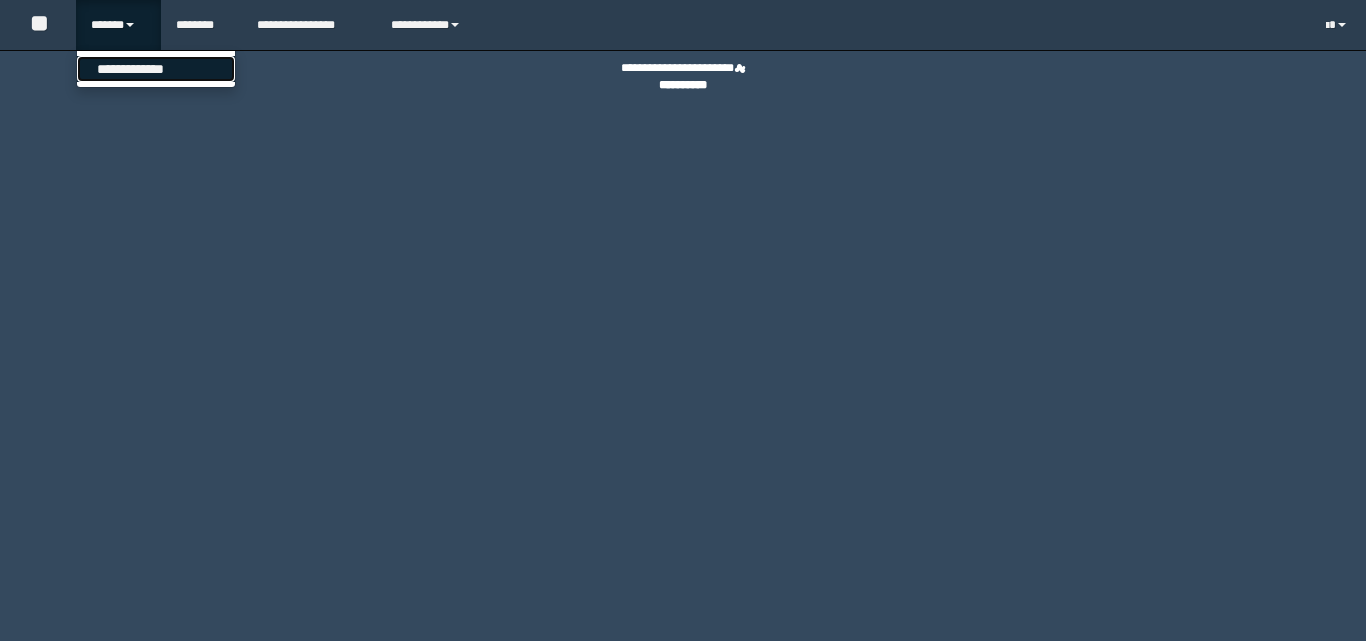 click on "**********" at bounding box center [156, 69] 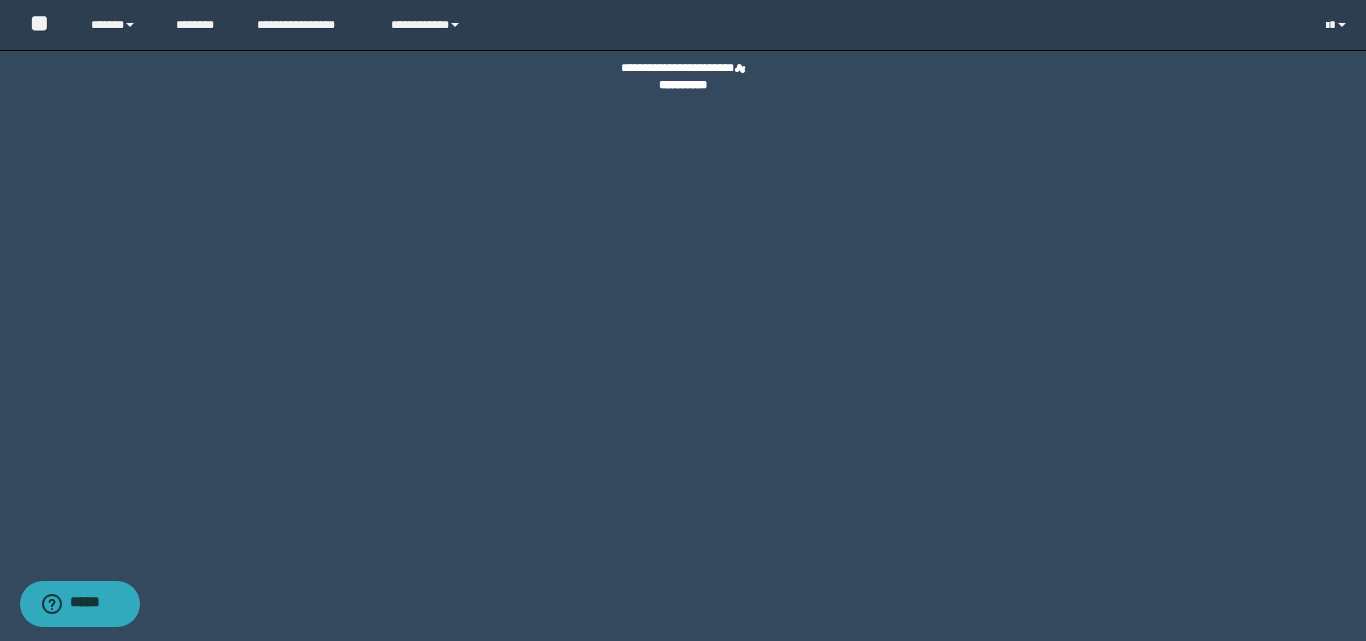 scroll, scrollTop: 0, scrollLeft: 0, axis: both 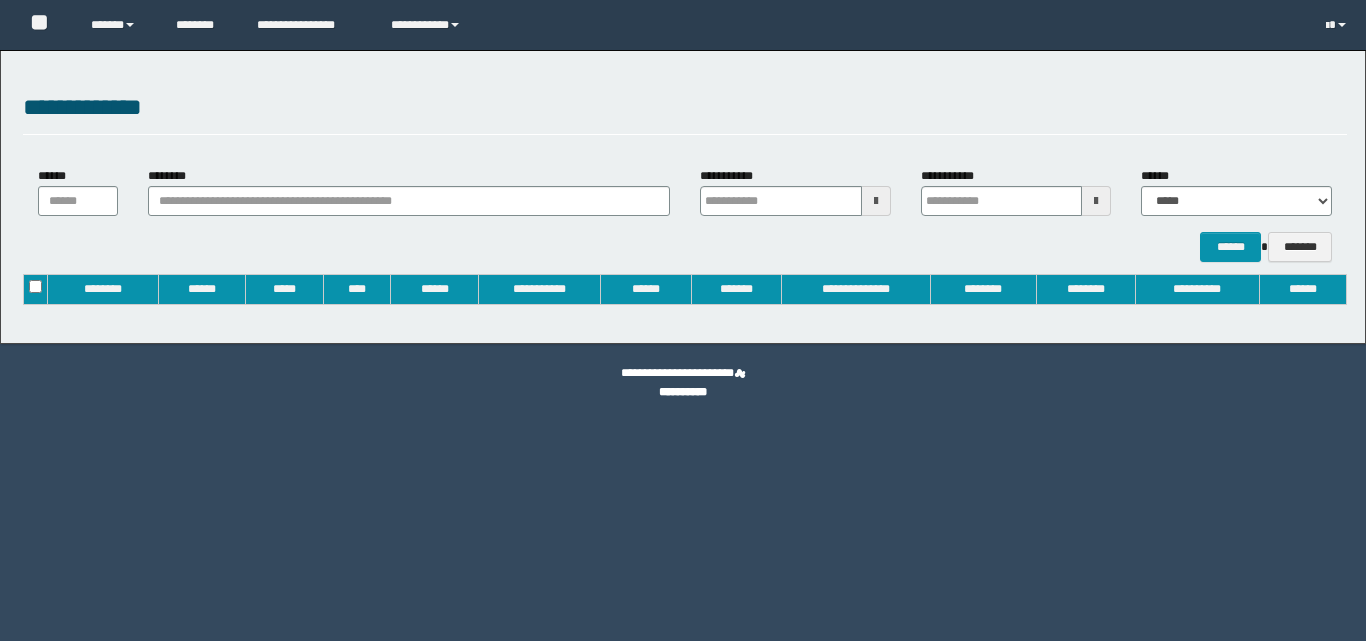 type on "**********" 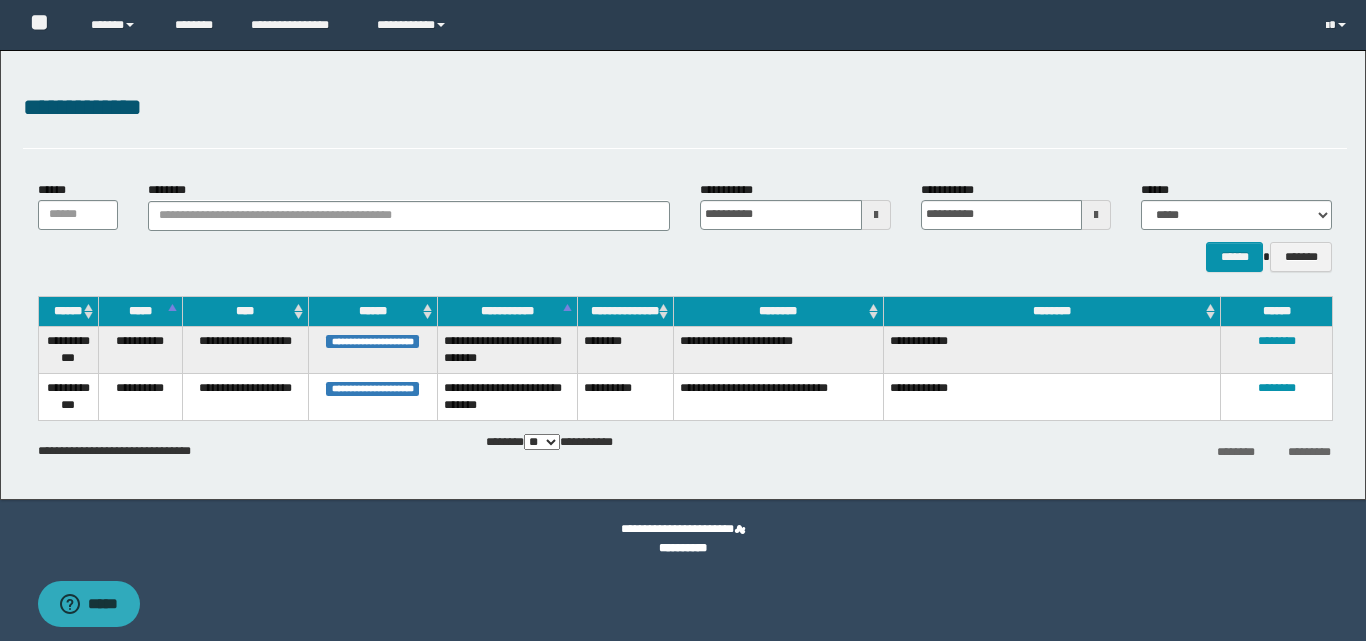 scroll, scrollTop: 0, scrollLeft: 0, axis: both 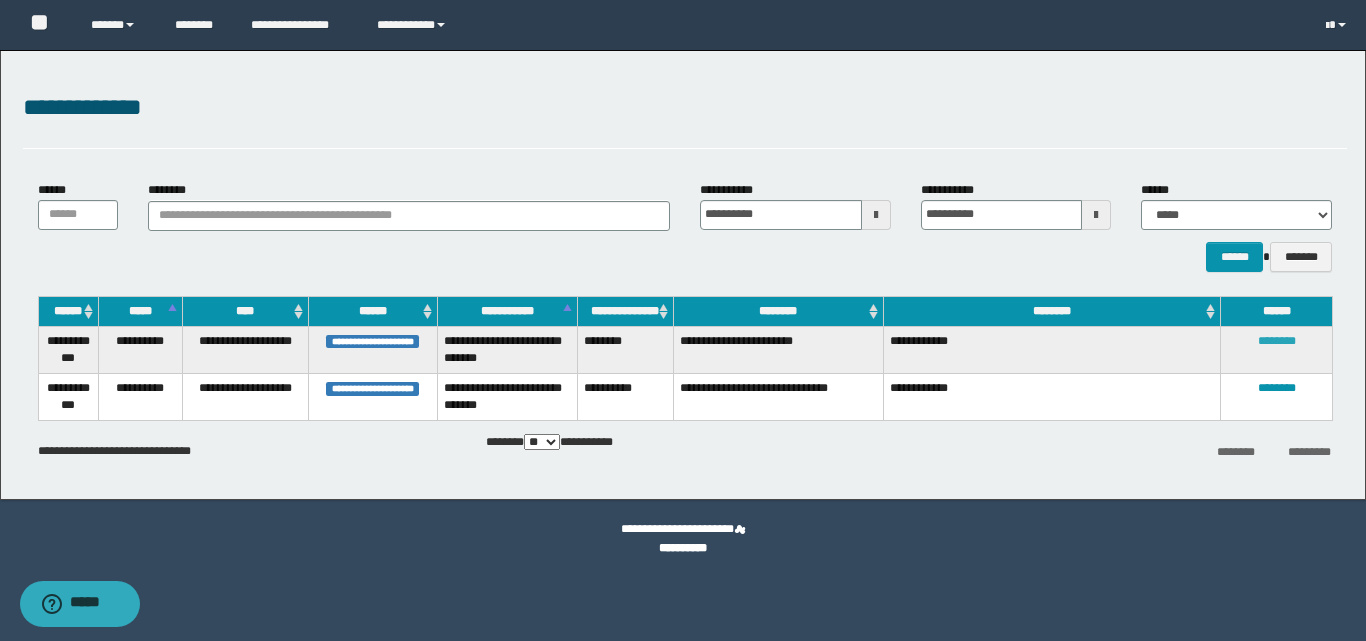 click on "********" at bounding box center [1277, 341] 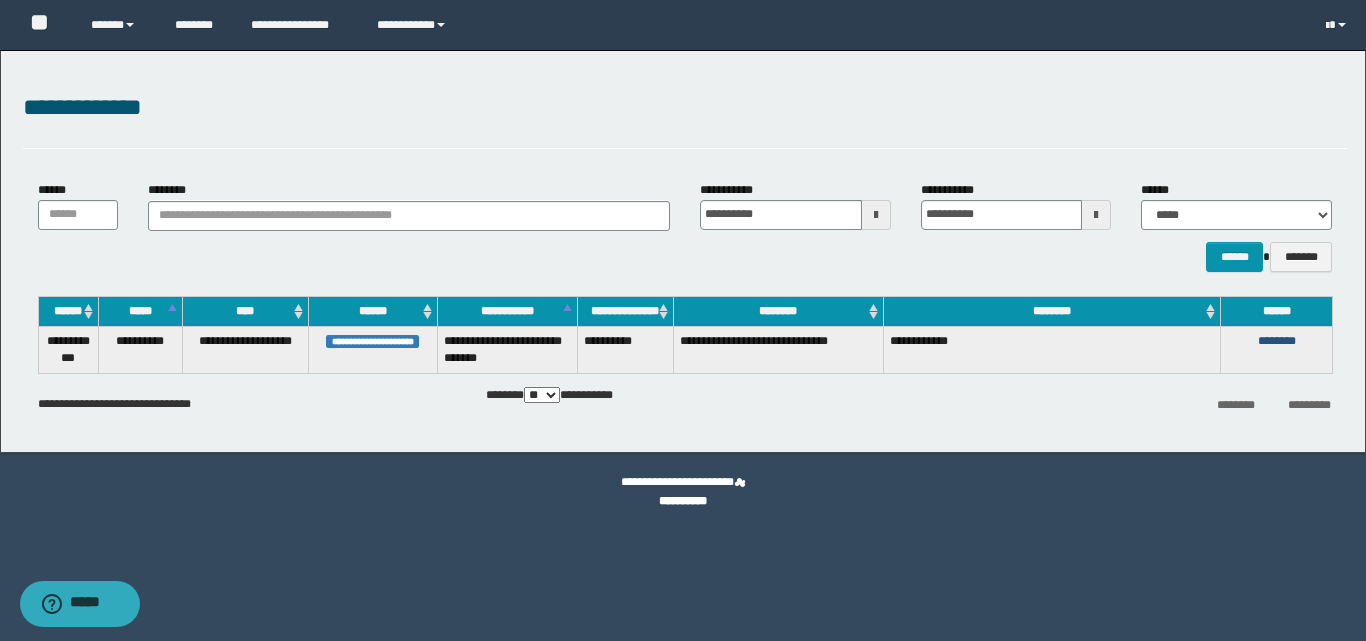 drag, startPoint x: 1267, startPoint y: 339, endPoint x: 693, endPoint y: 633, distance: 644.9124 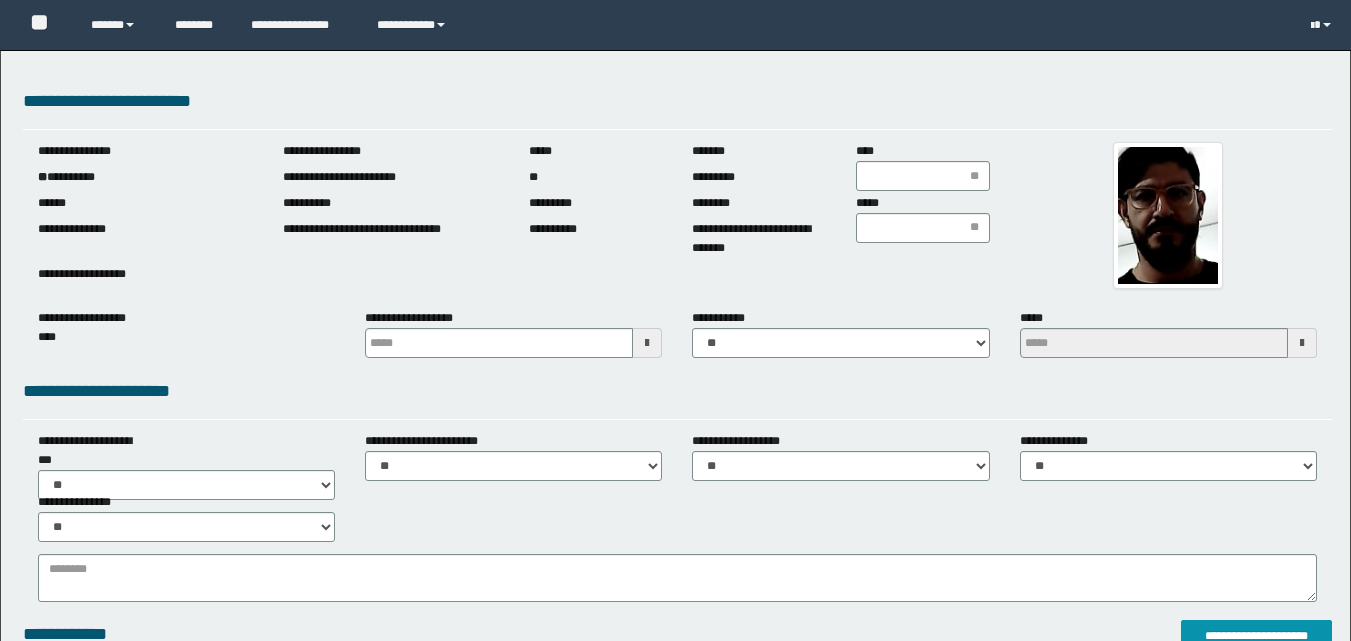 scroll, scrollTop: 0, scrollLeft: 0, axis: both 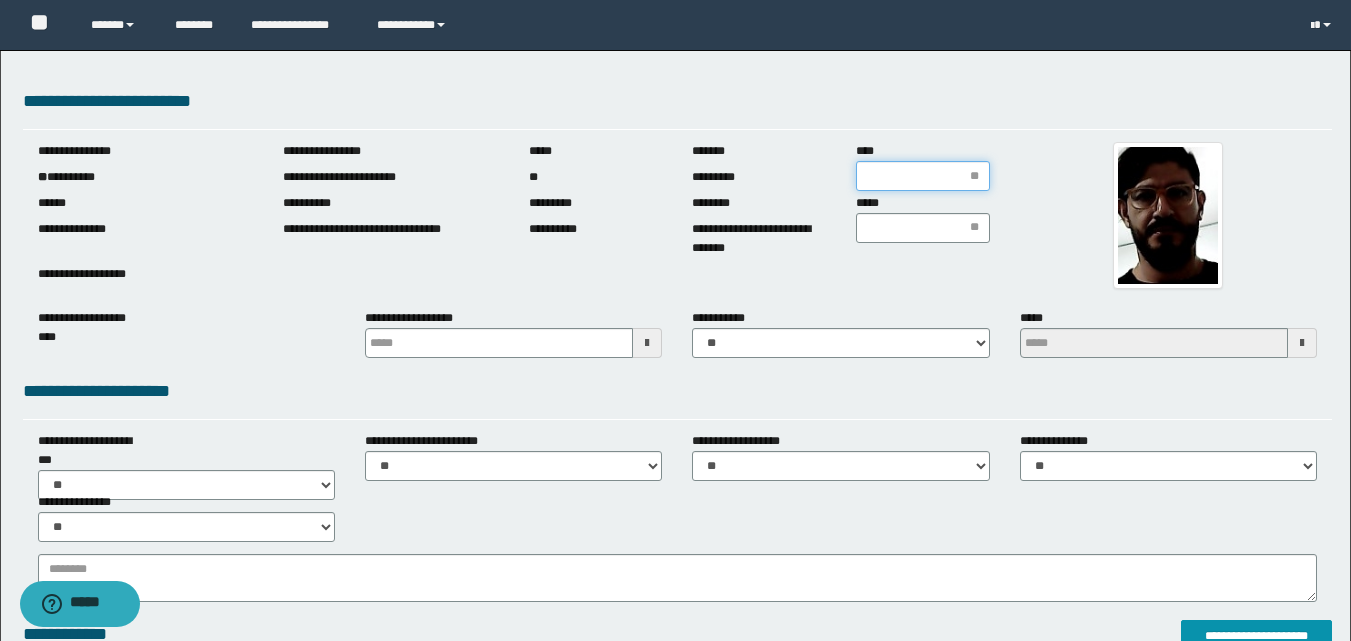 click on "****" at bounding box center (923, 176) 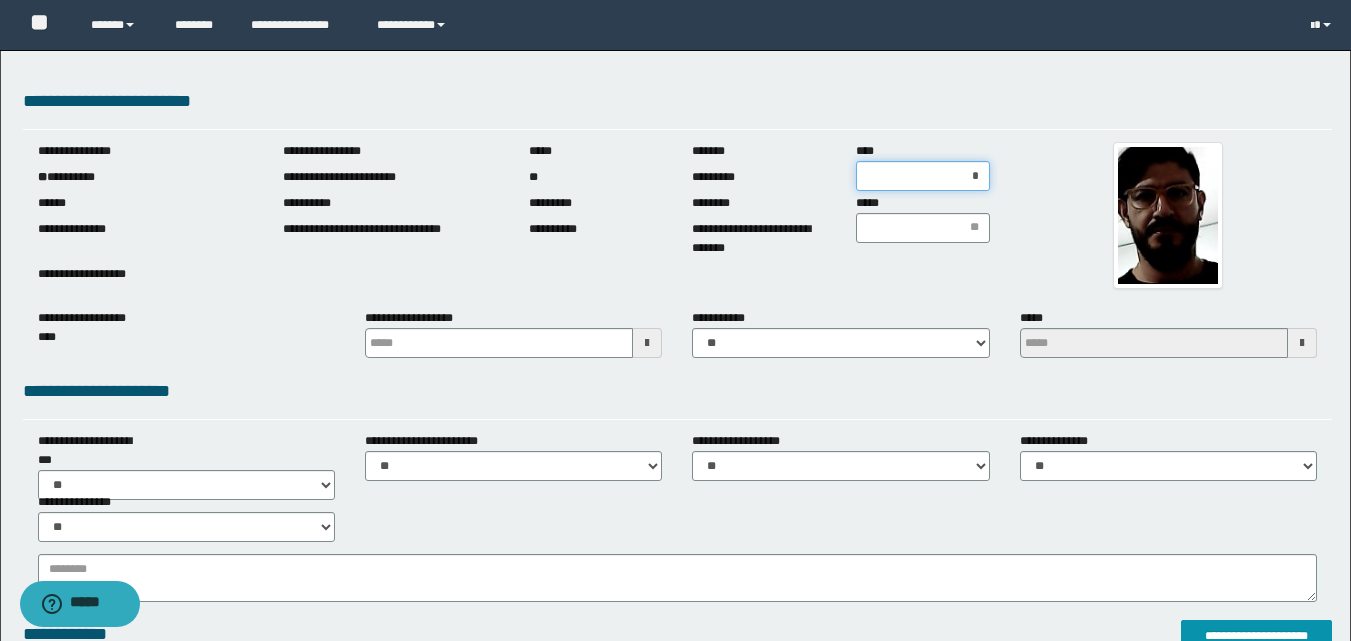 type on "**" 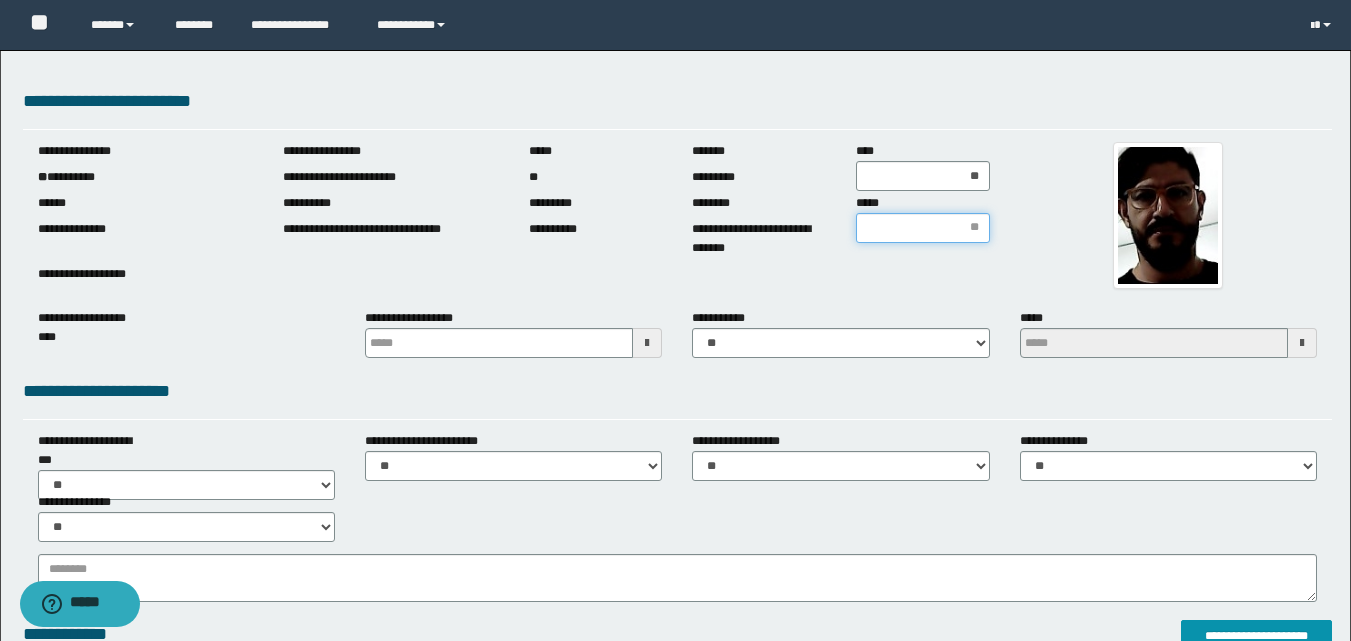click on "*****" at bounding box center [923, 228] 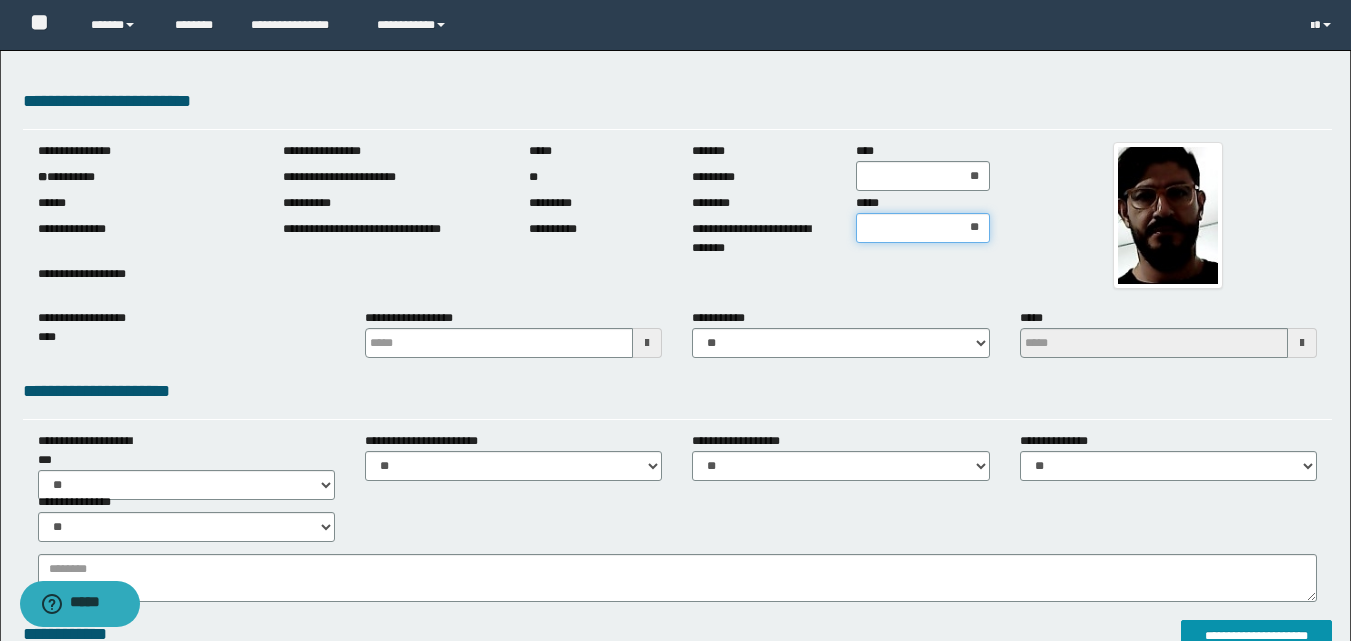 type on "***" 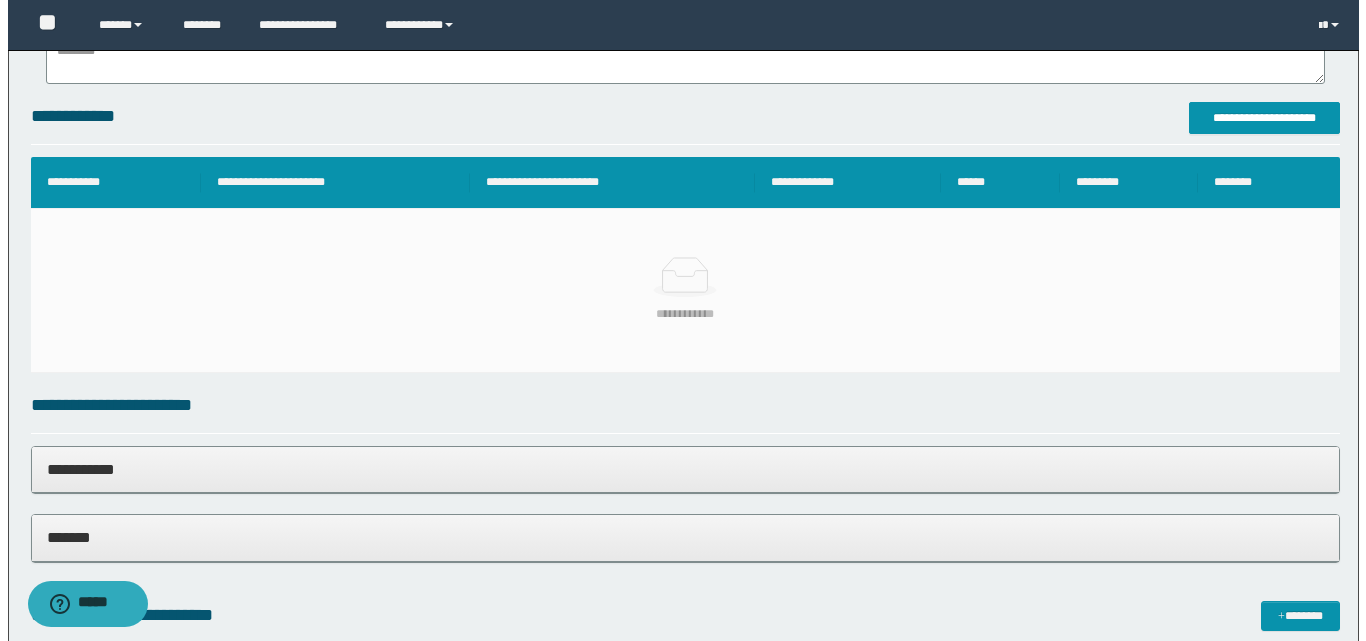 scroll, scrollTop: 521, scrollLeft: 0, axis: vertical 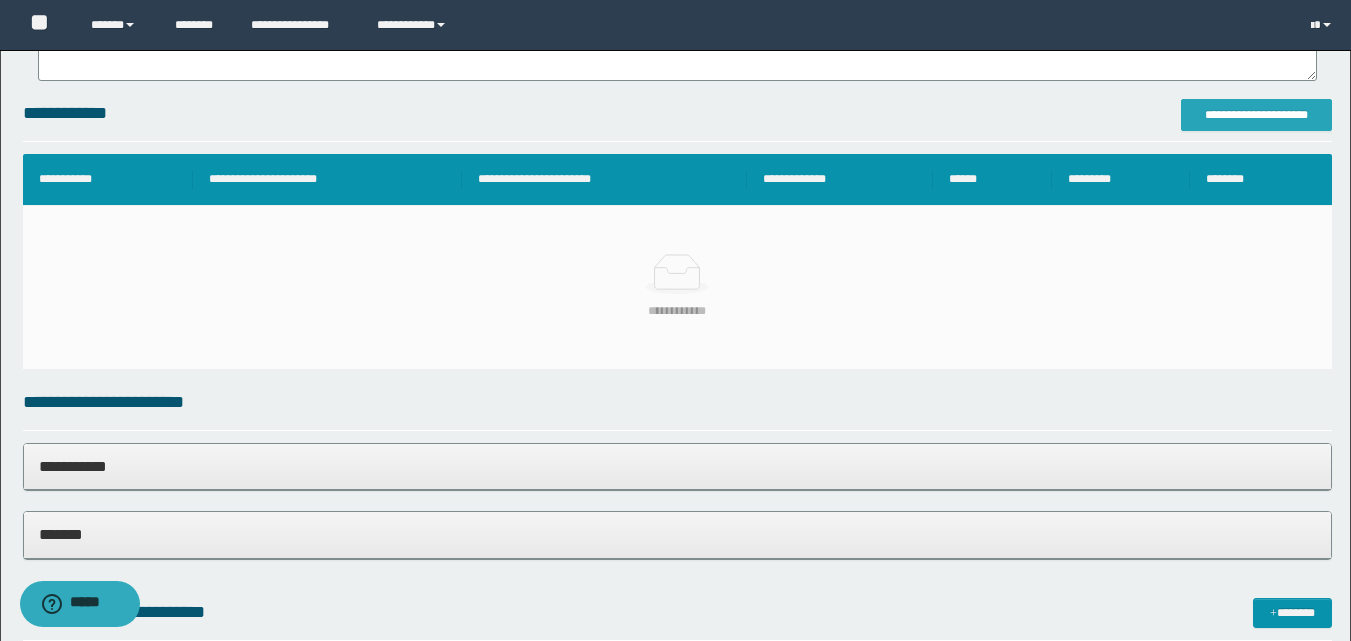 click on "**********" at bounding box center (1256, 115) 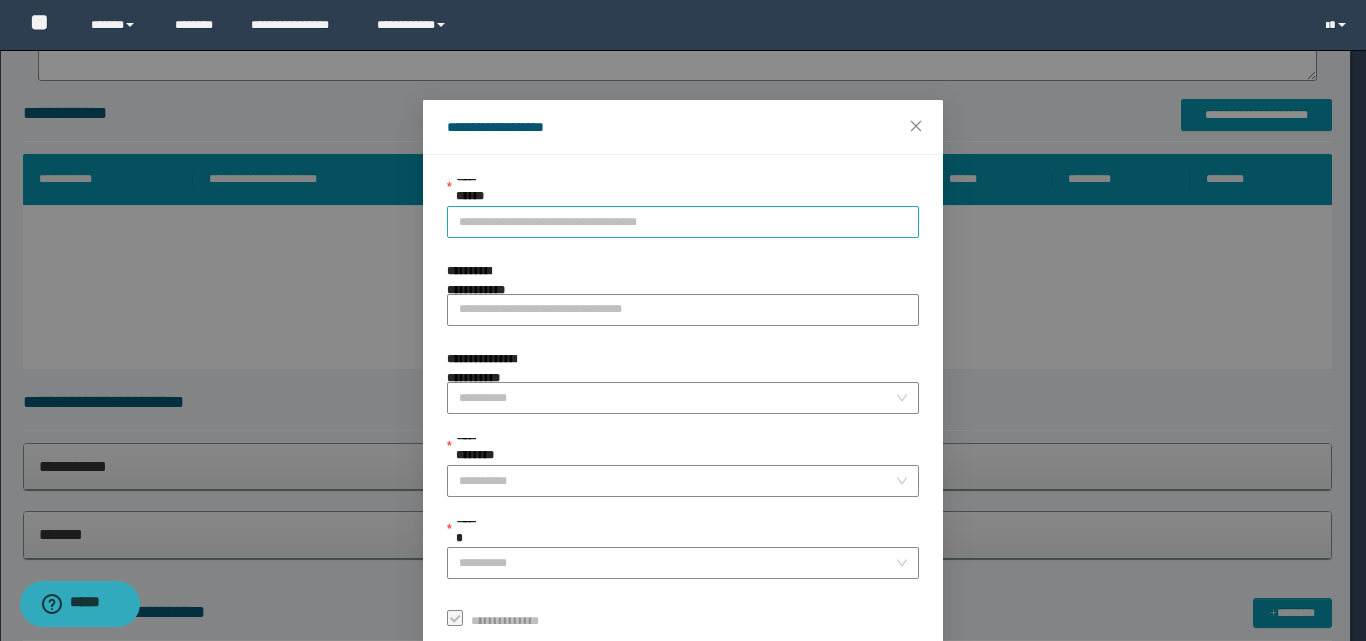 click on "**********" at bounding box center (683, 222) 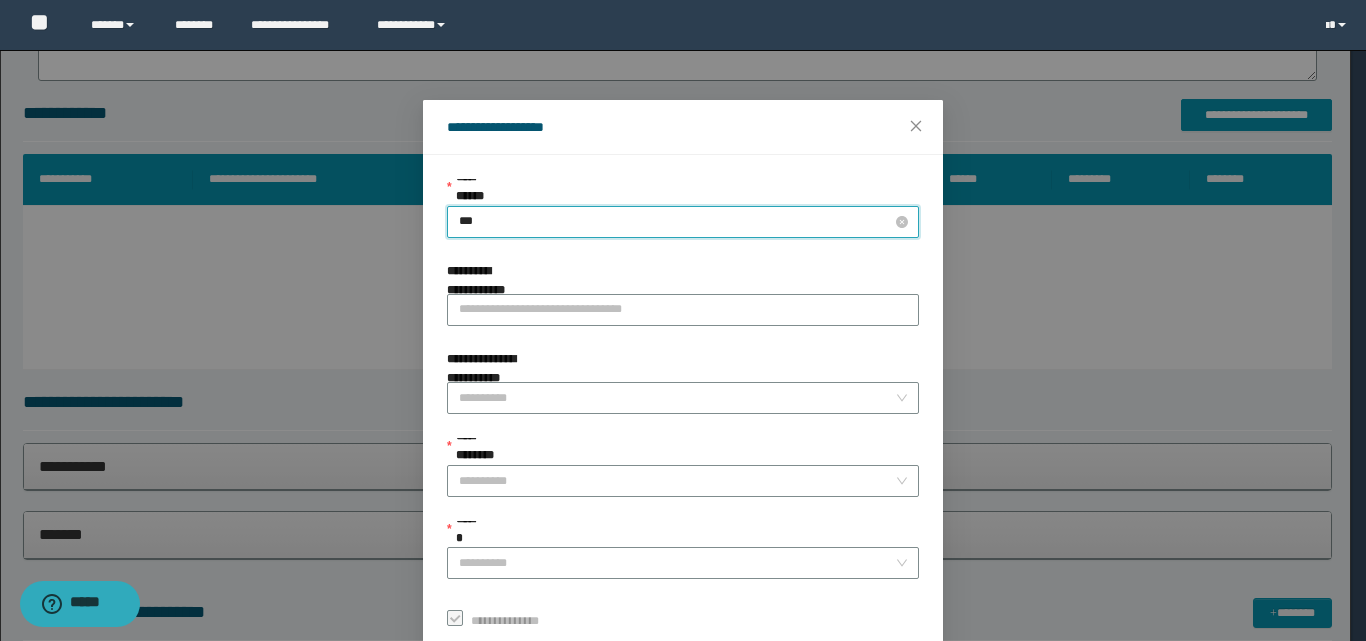 type on "****" 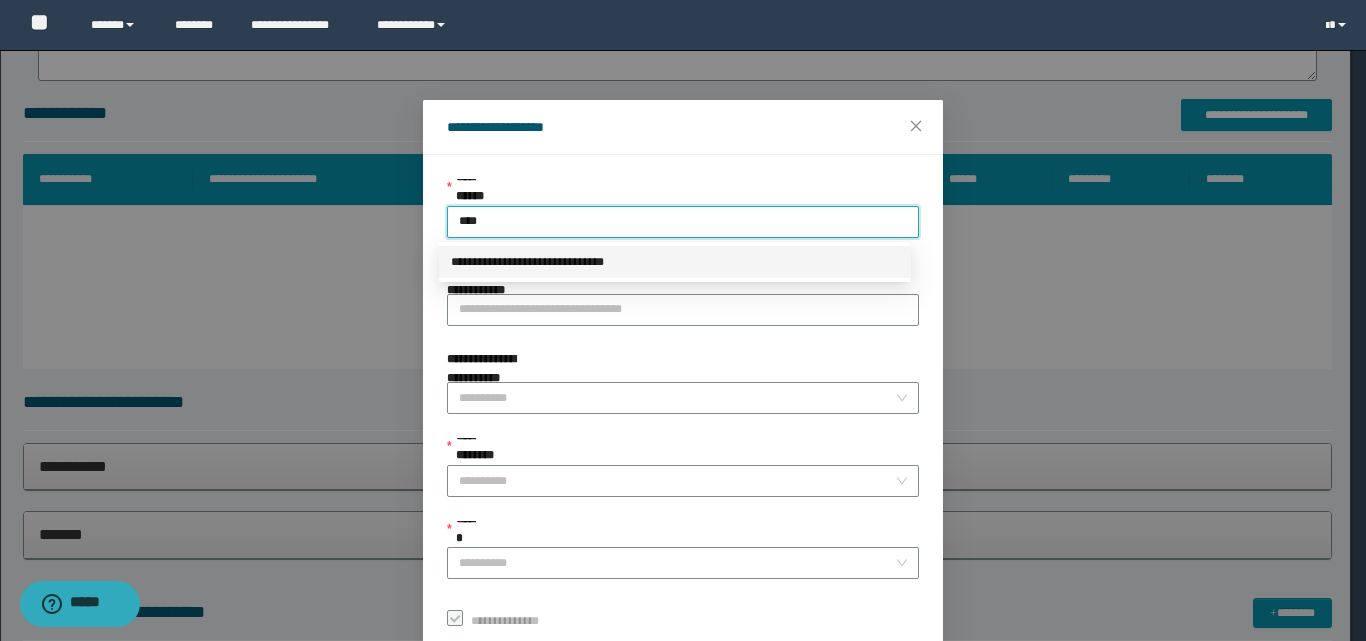 click on "**********" at bounding box center (675, 262) 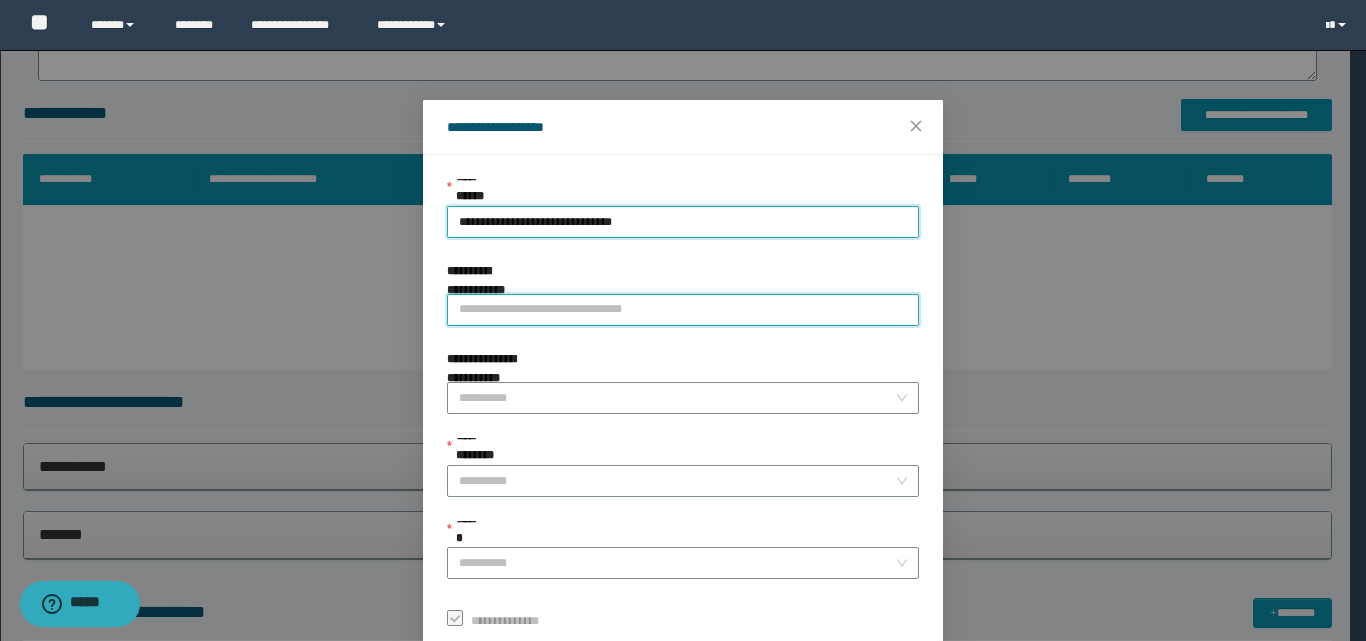 click on "**********" at bounding box center [683, 310] 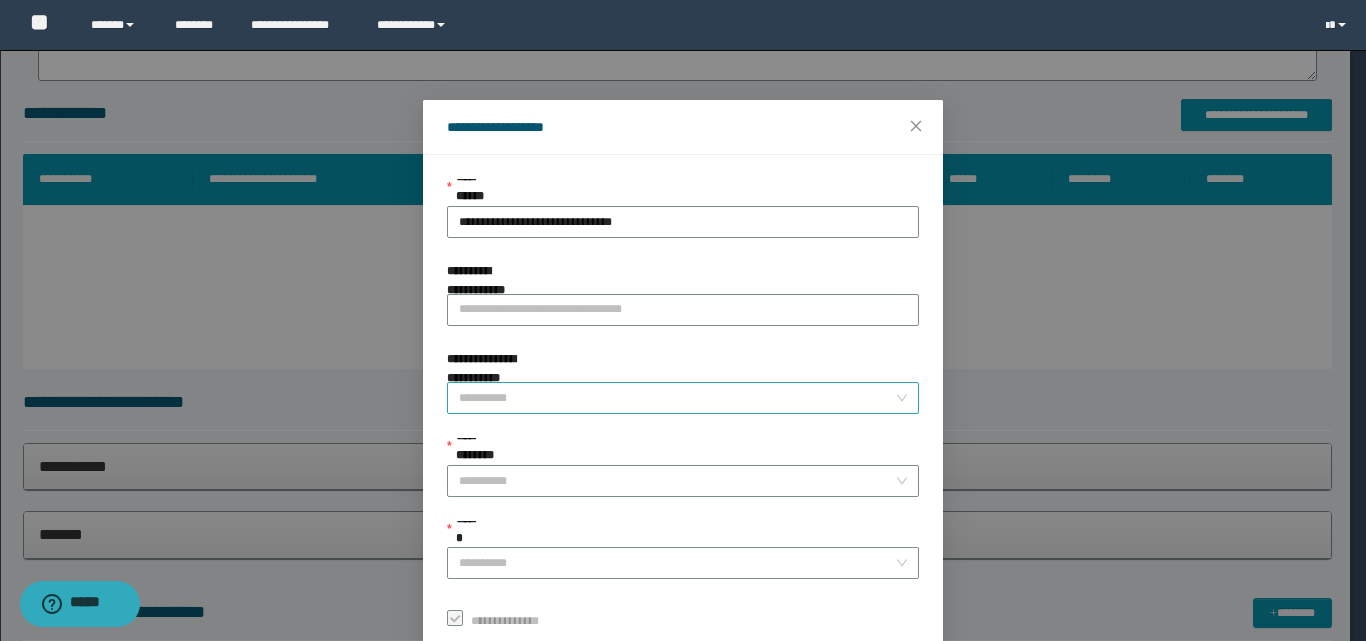 click on "**********" at bounding box center [677, 398] 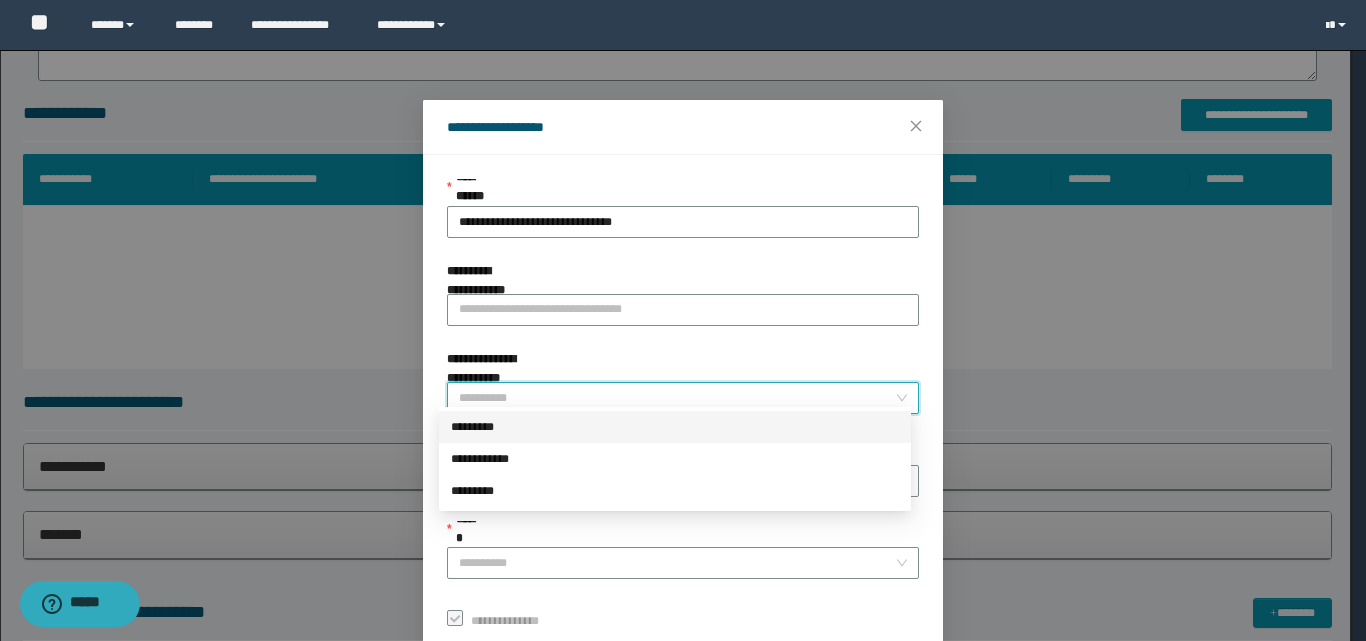 click on "*********" at bounding box center (675, 427) 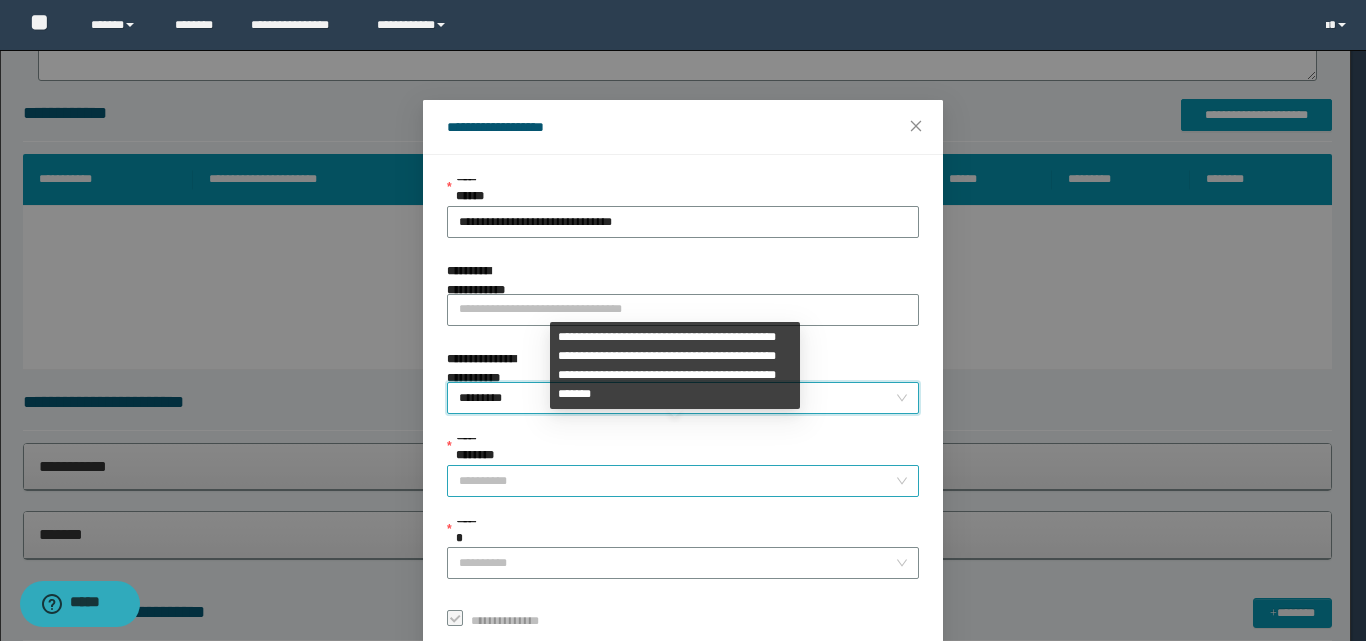 click on "**********" at bounding box center [677, 481] 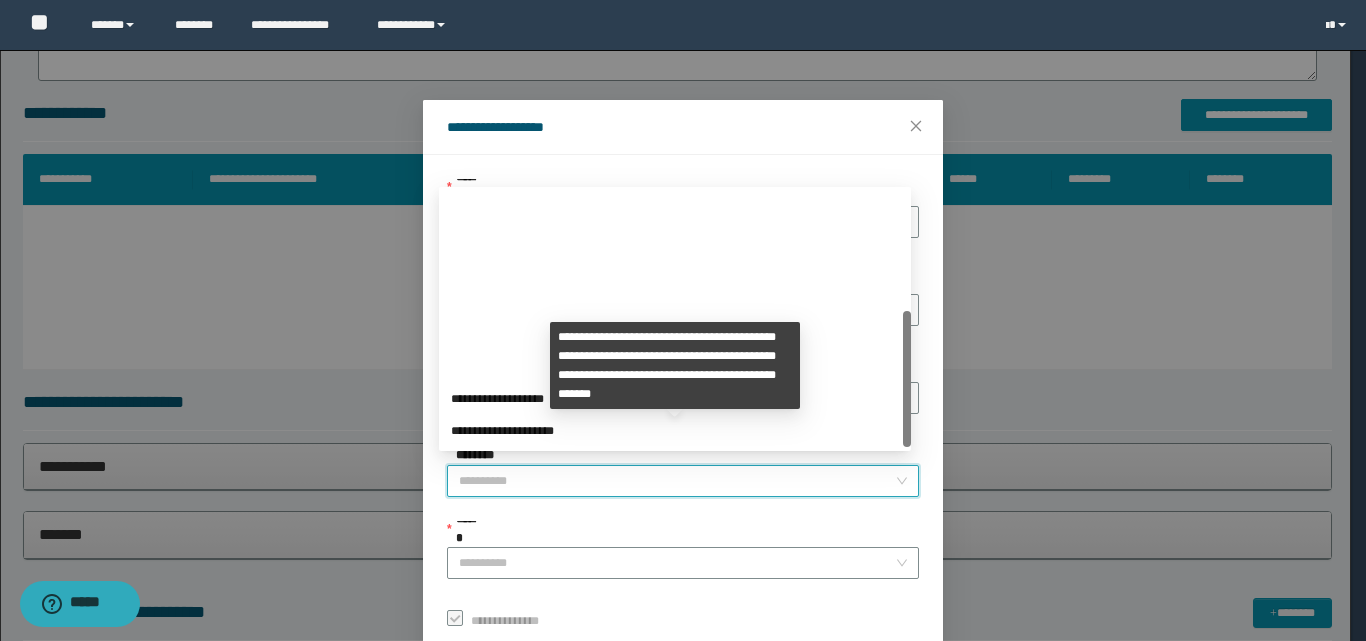 drag, startPoint x: 877, startPoint y: 361, endPoint x: 713, endPoint y: 358, distance: 164.02744 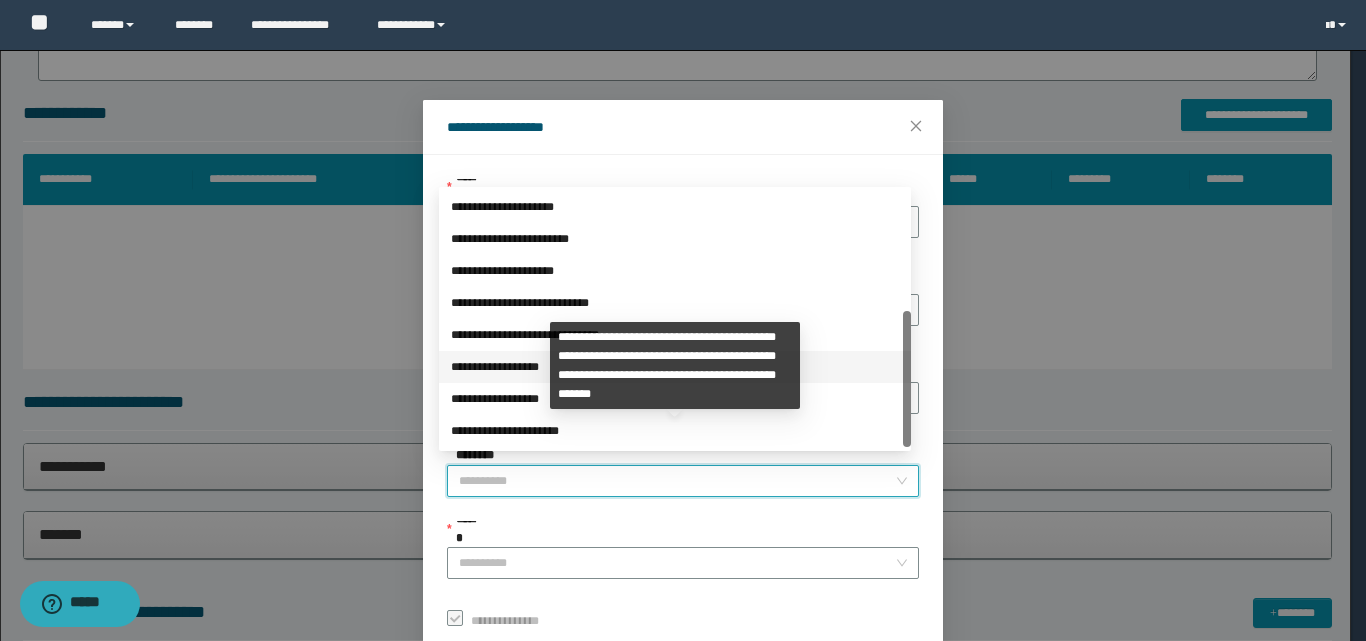 click on "**********" at bounding box center [675, 367] 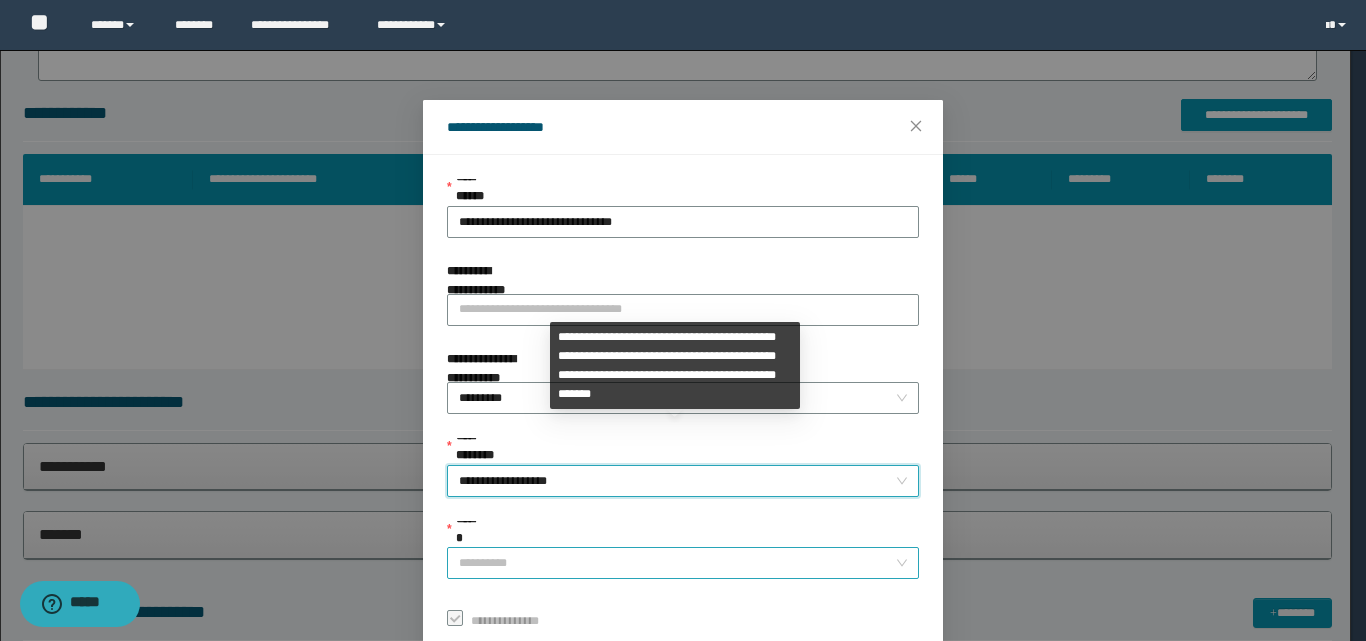 click on "******" at bounding box center (677, 563) 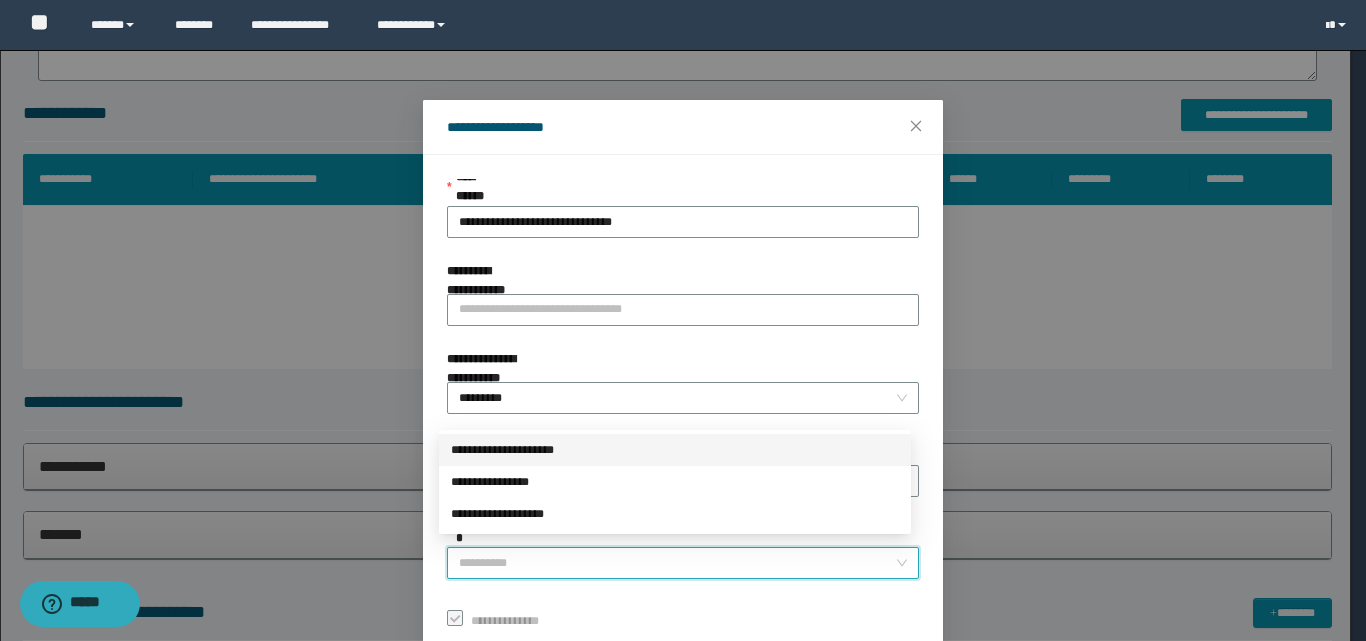 click on "**********" at bounding box center [675, 450] 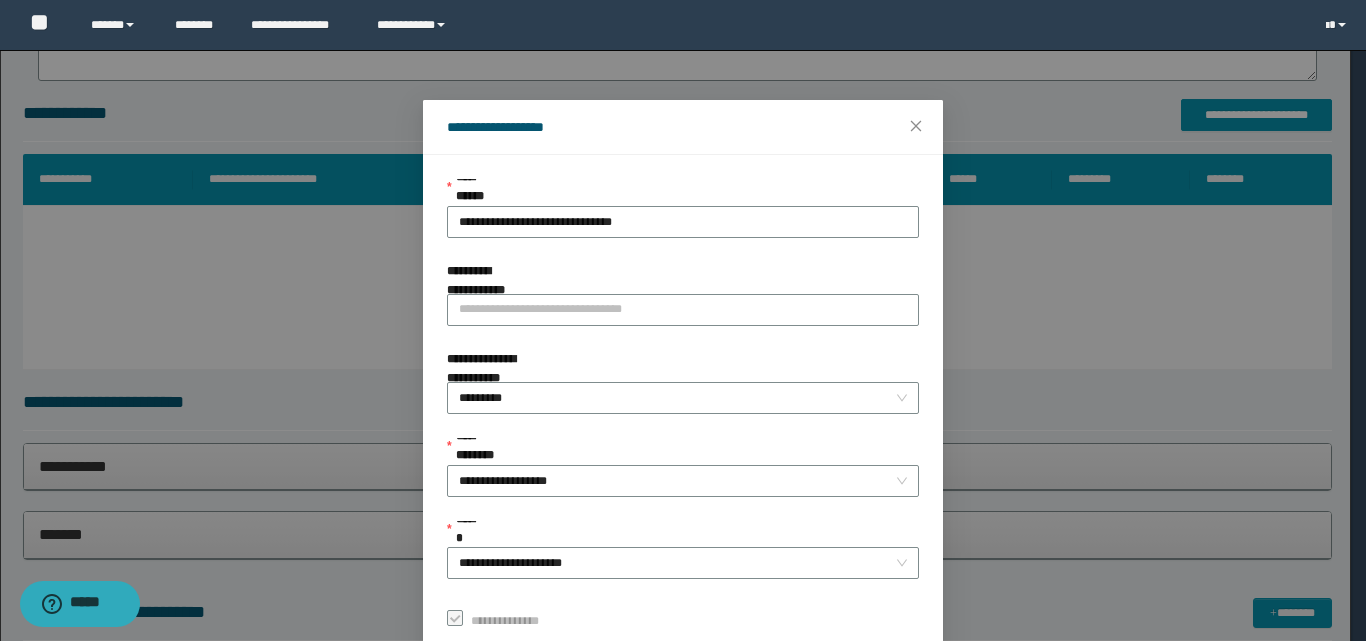 scroll, scrollTop: 111, scrollLeft: 0, axis: vertical 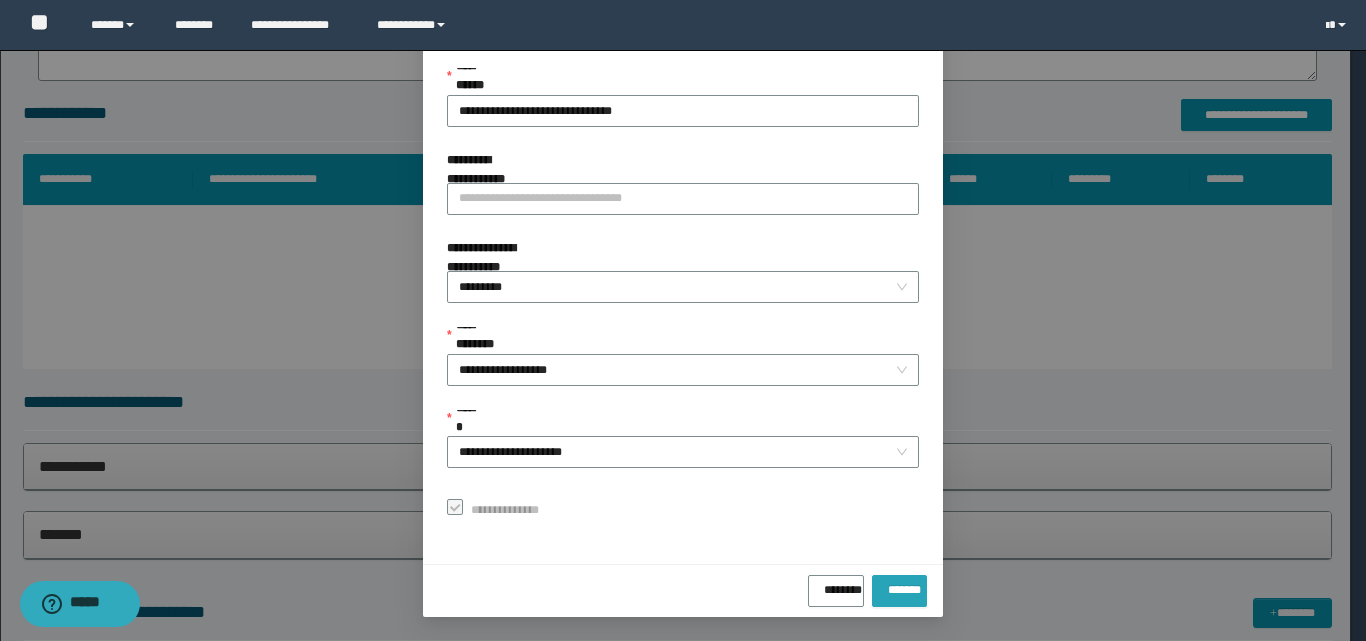 click on "*******" at bounding box center [899, 586] 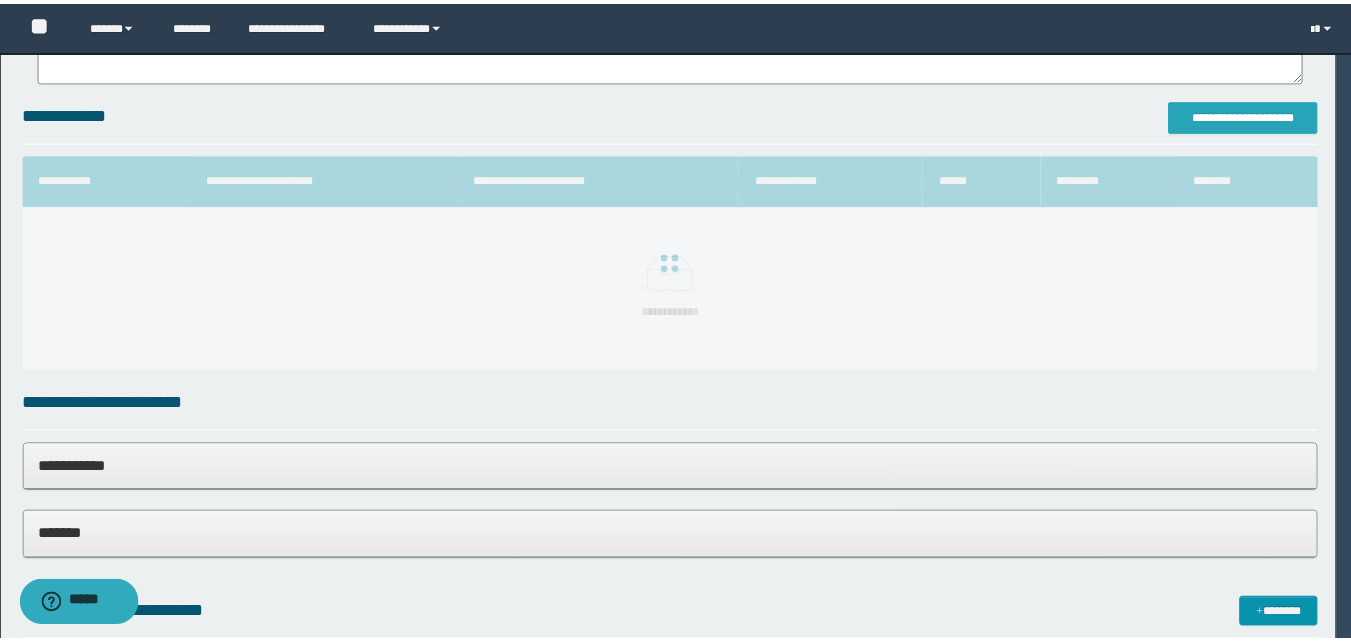 scroll, scrollTop: 0, scrollLeft: 0, axis: both 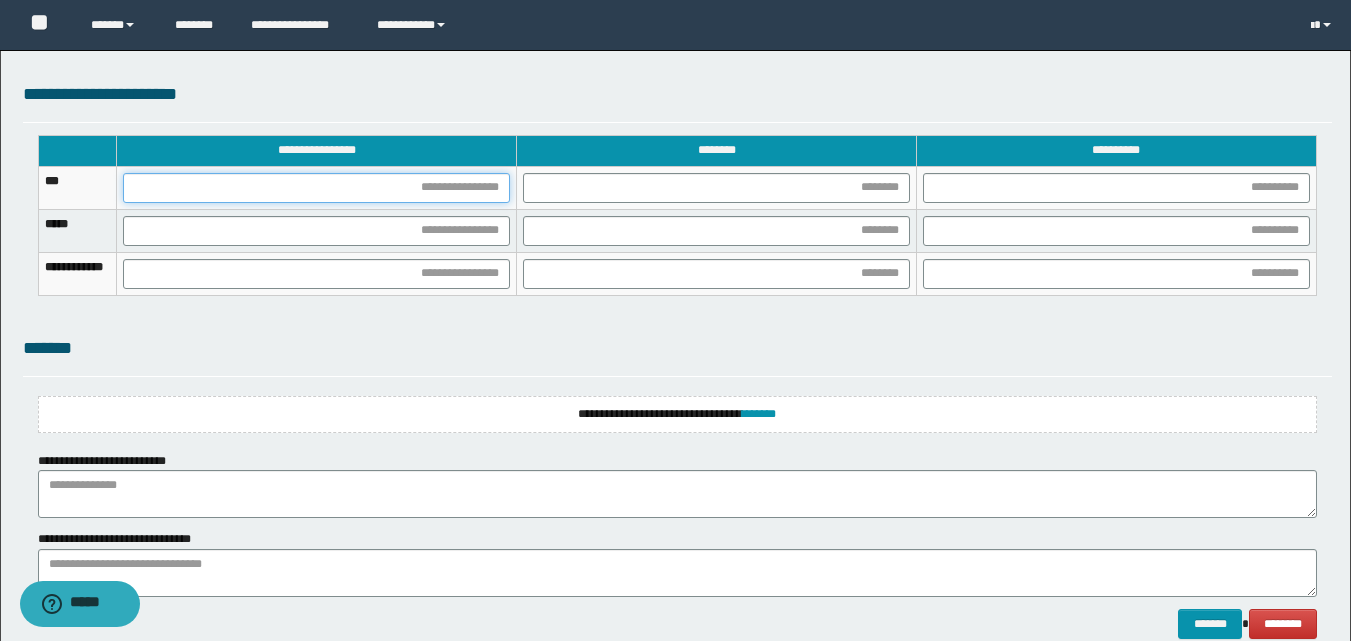 drag, startPoint x: 444, startPoint y: 181, endPoint x: 453, endPoint y: 187, distance: 10.816654 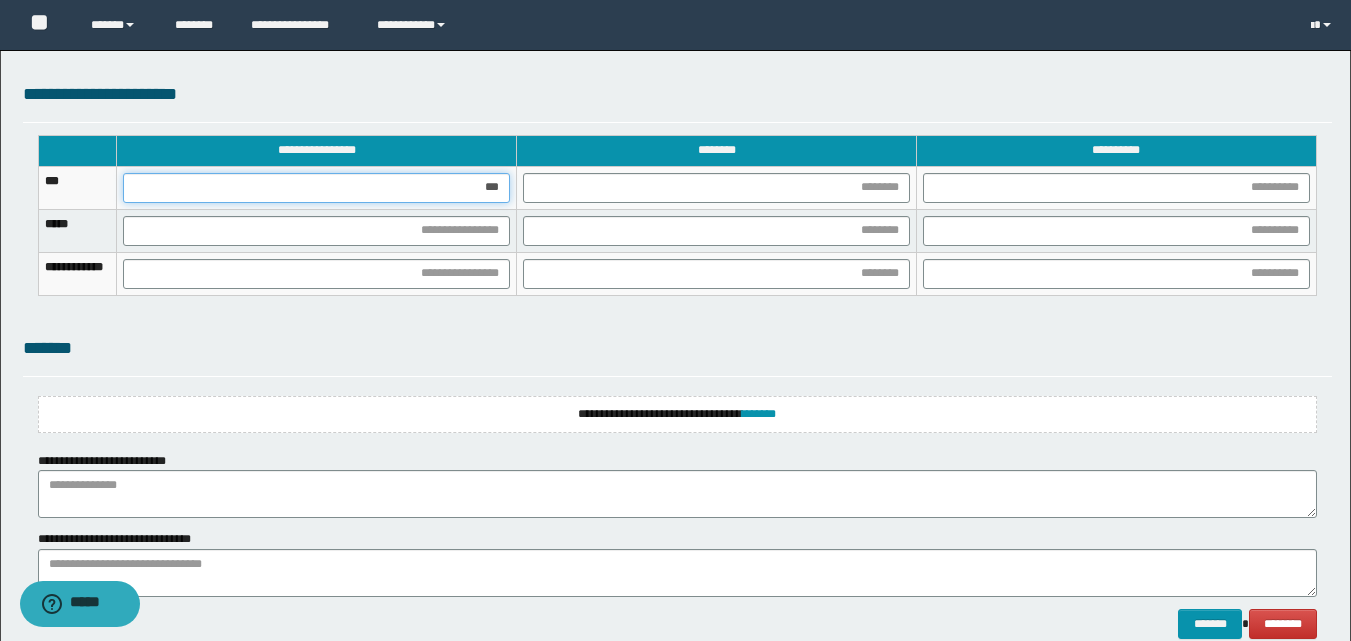 type on "****" 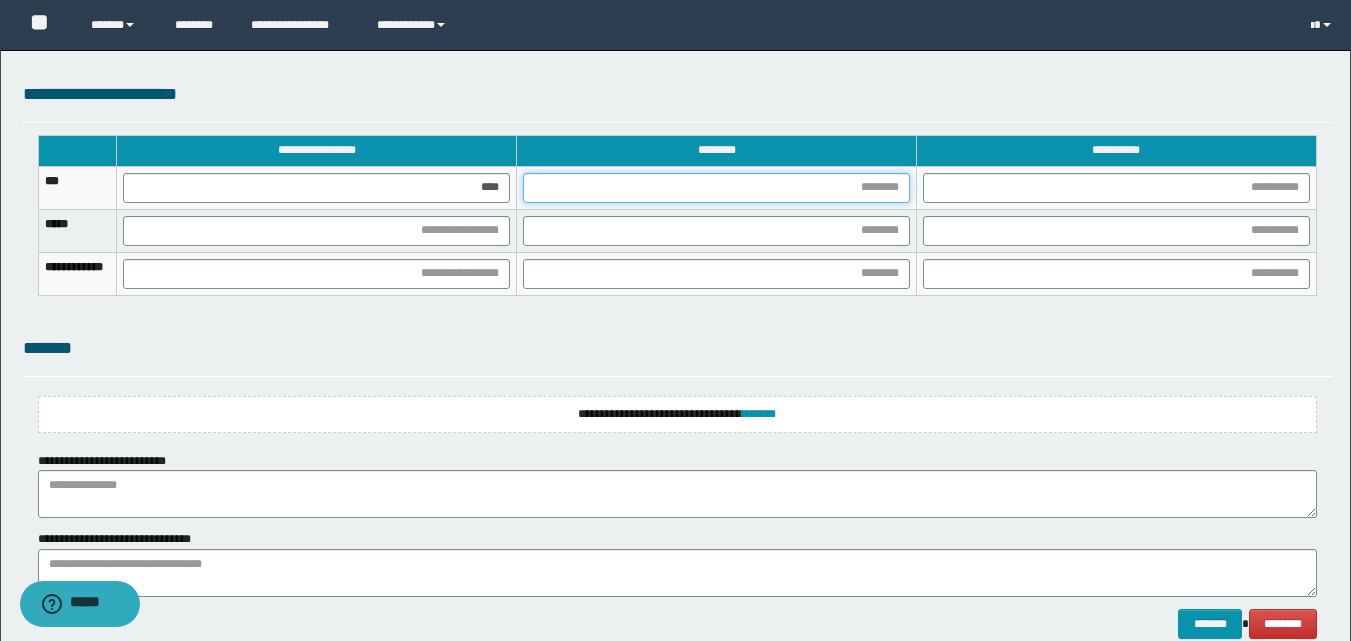 click at bounding box center (716, 188) 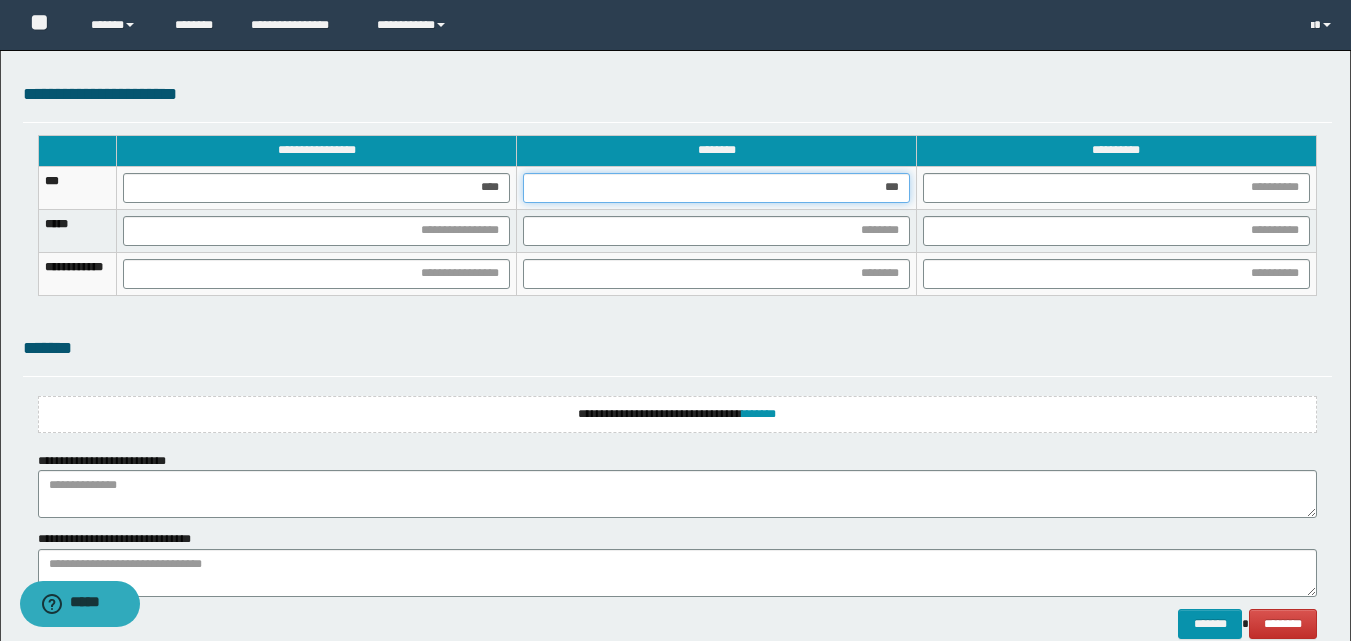 type on "****" 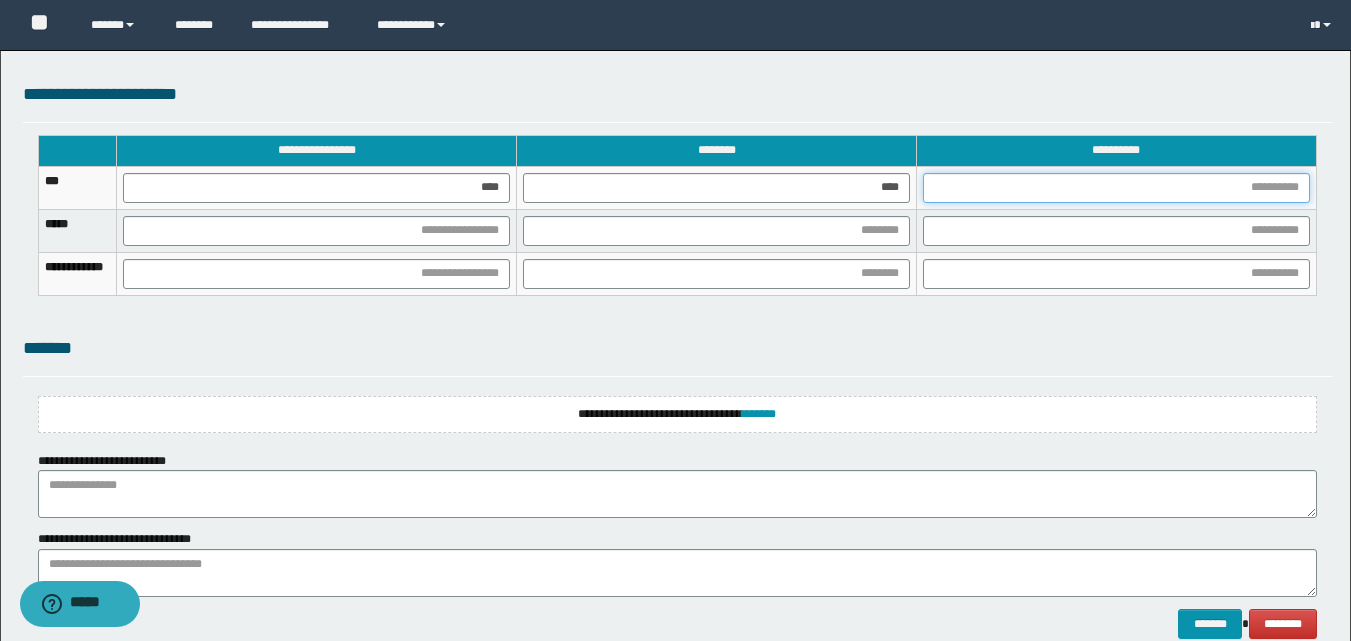 drag, startPoint x: 988, startPoint y: 184, endPoint x: 976, endPoint y: 183, distance: 12.0415945 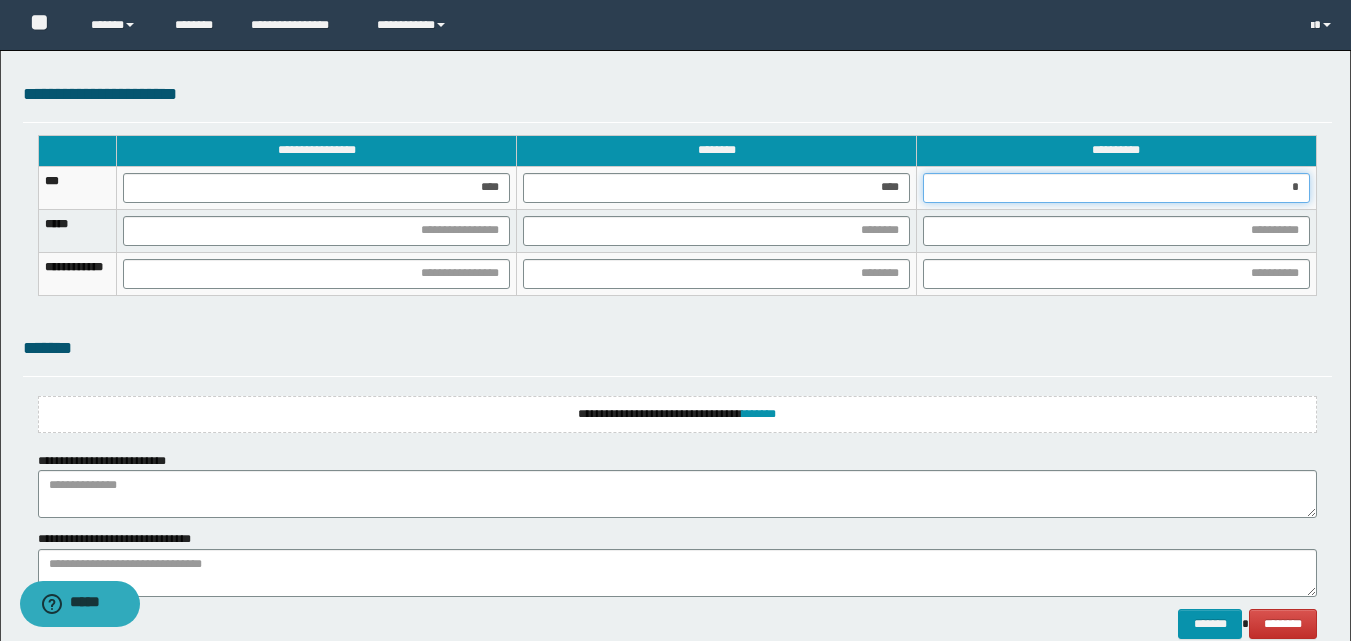 type on "**" 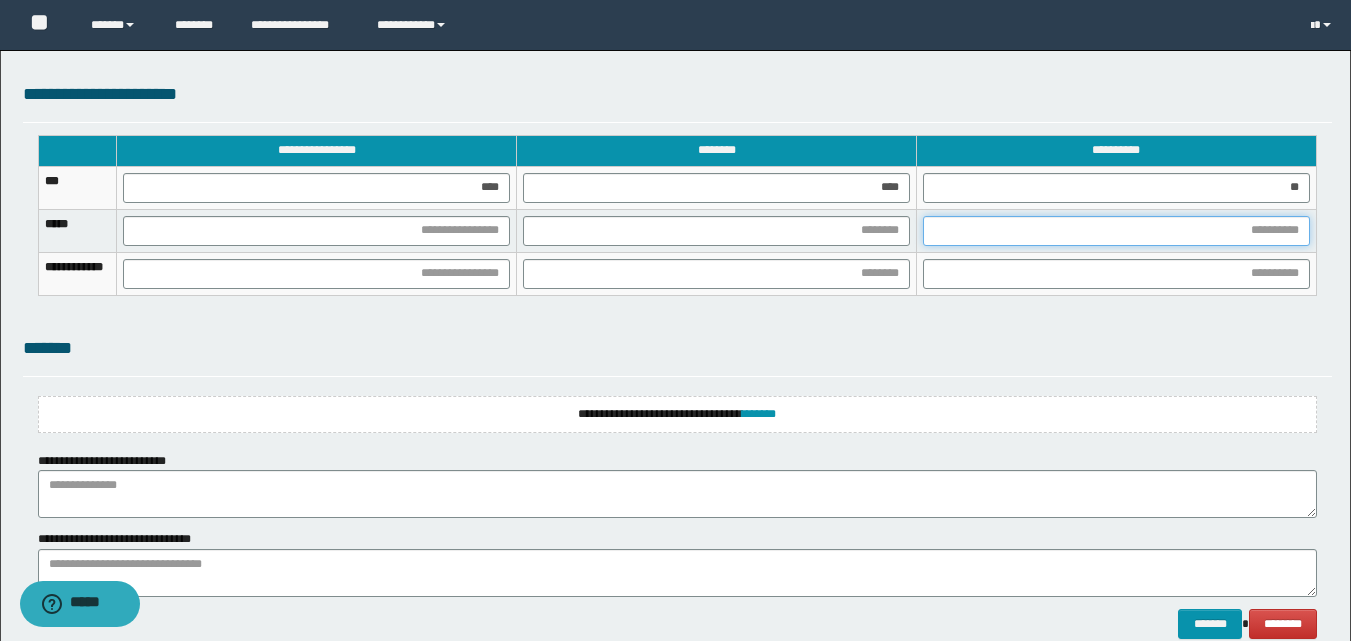 click at bounding box center [1116, 231] 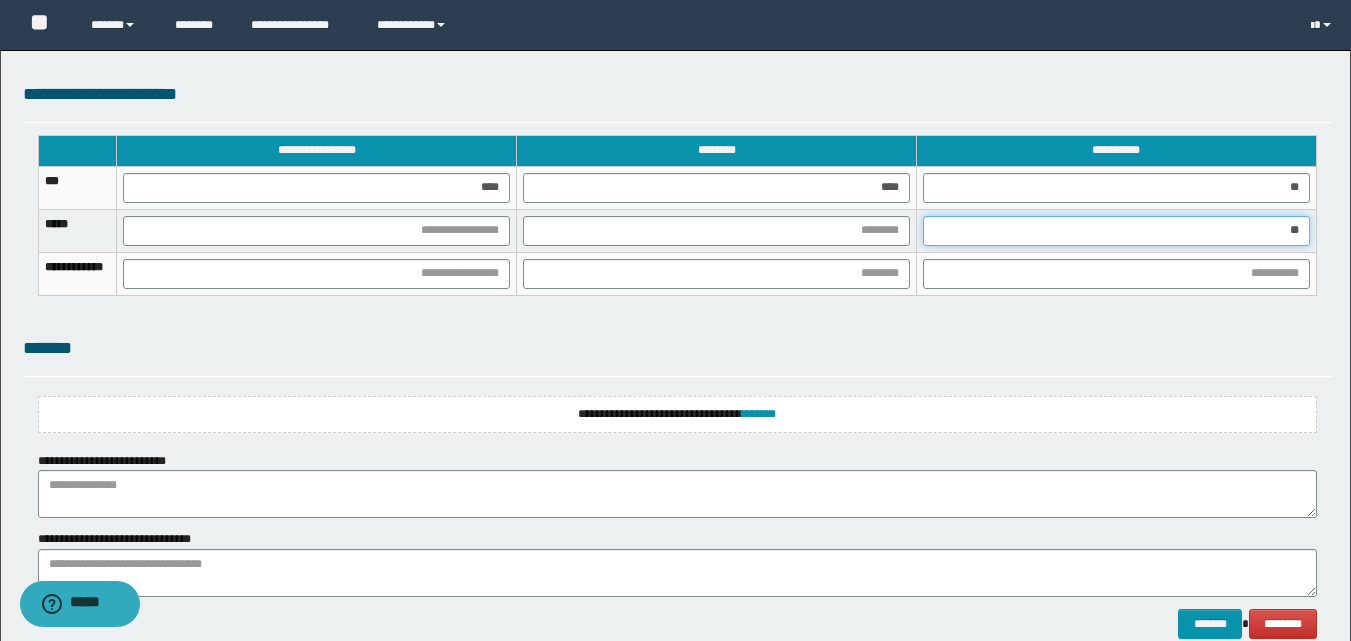 type on "***" 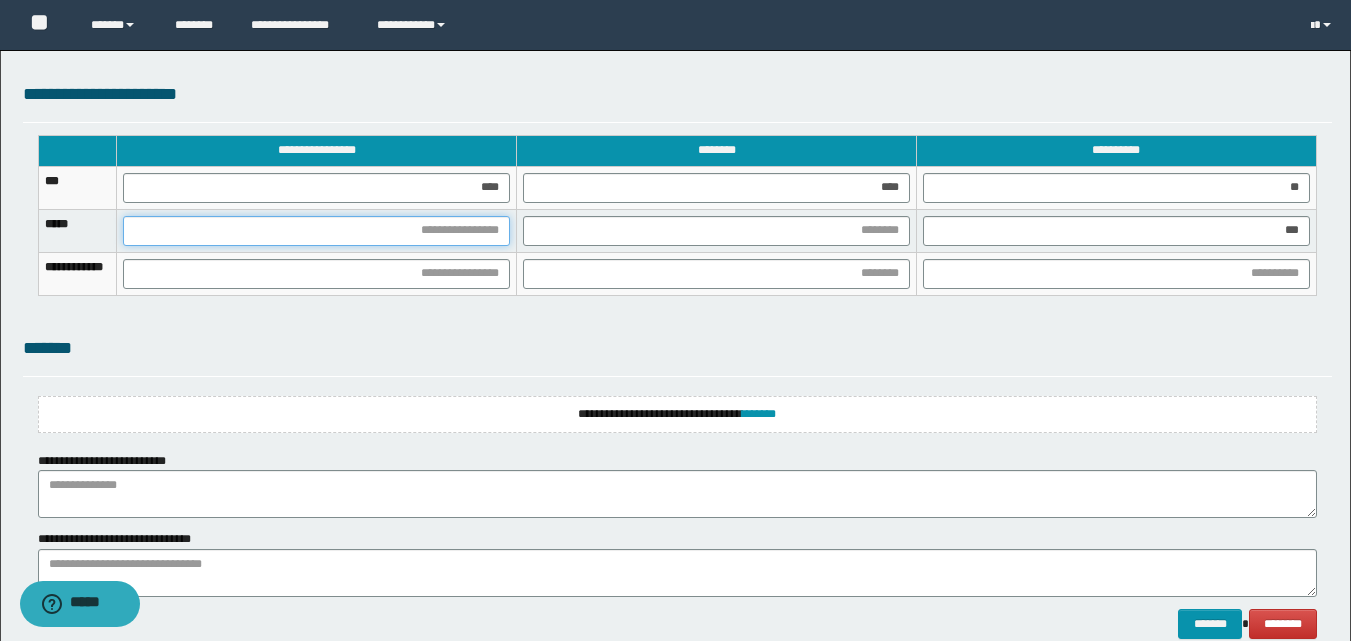 click at bounding box center (316, 231) 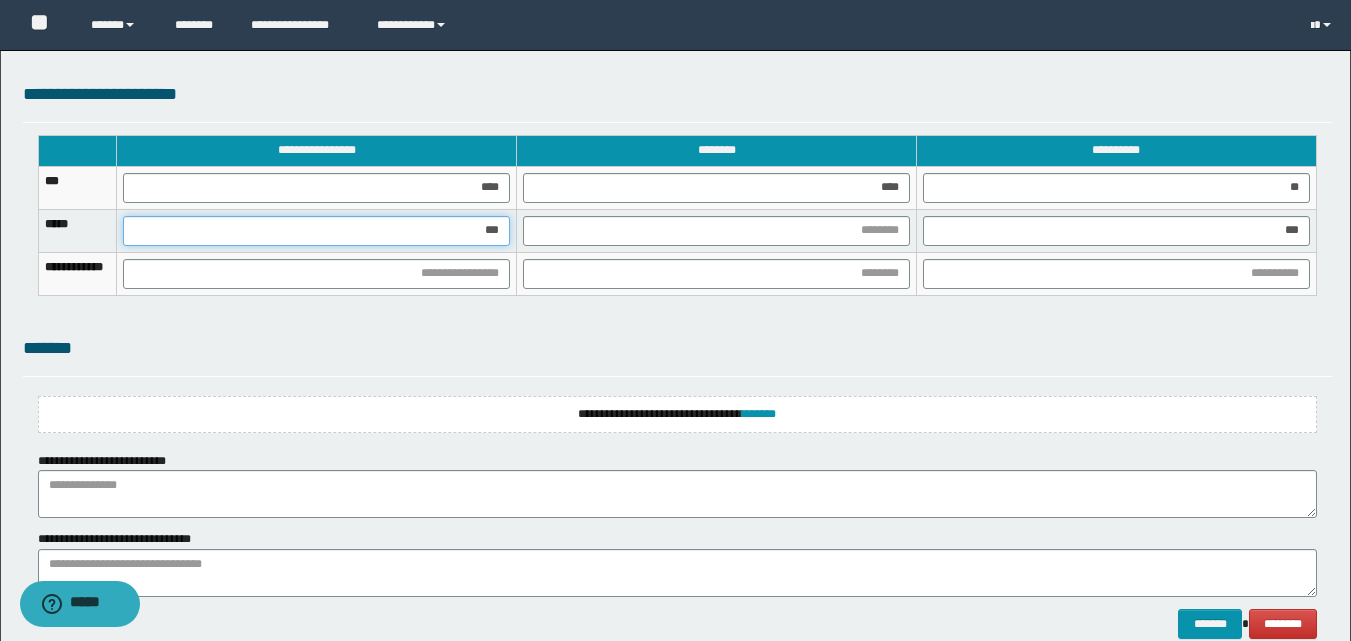 type on "****" 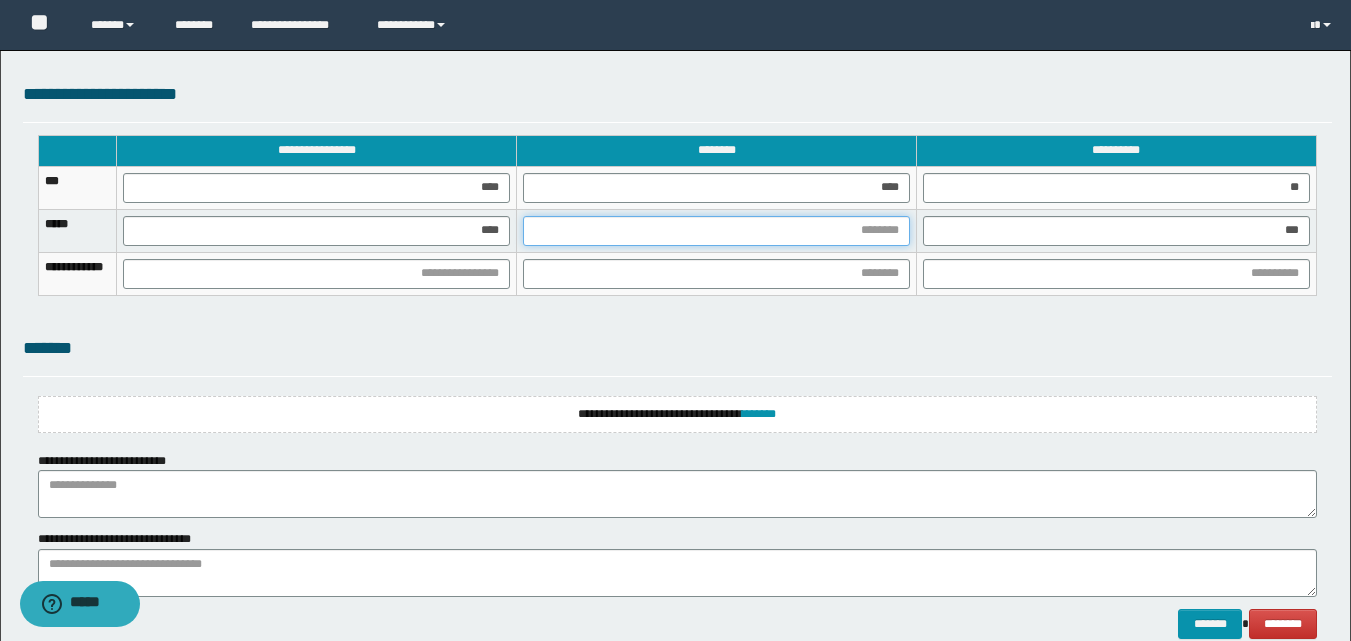 click at bounding box center [716, 231] 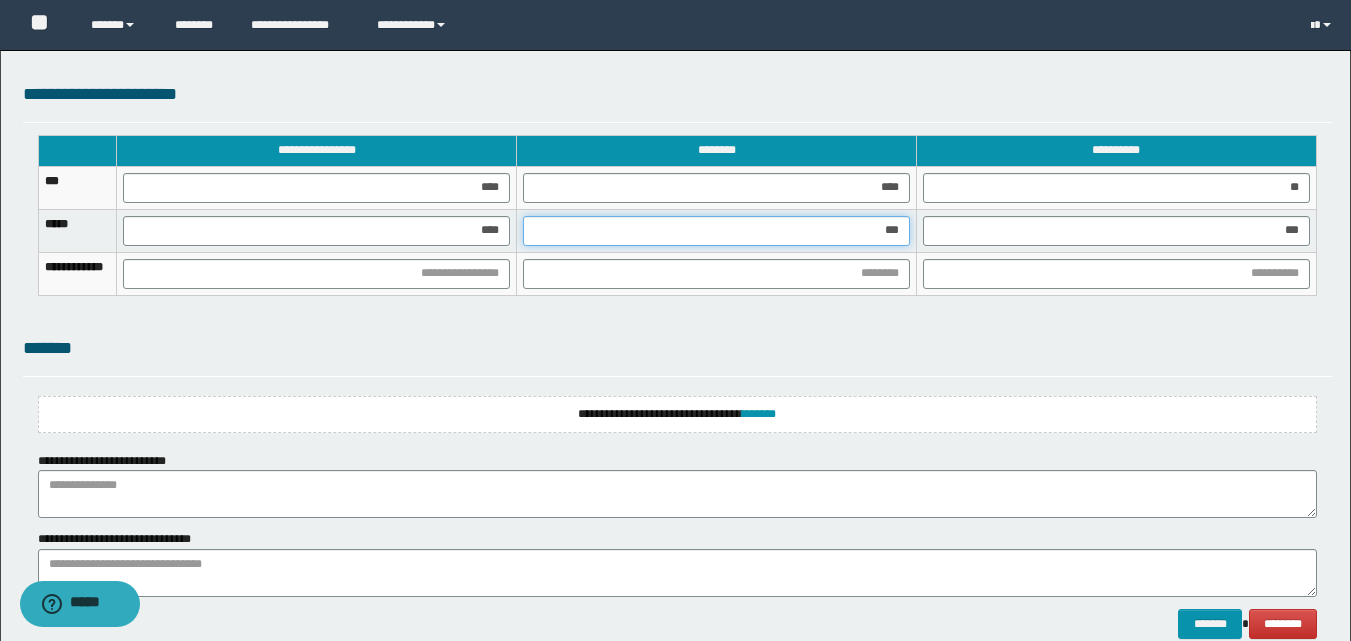 type on "****" 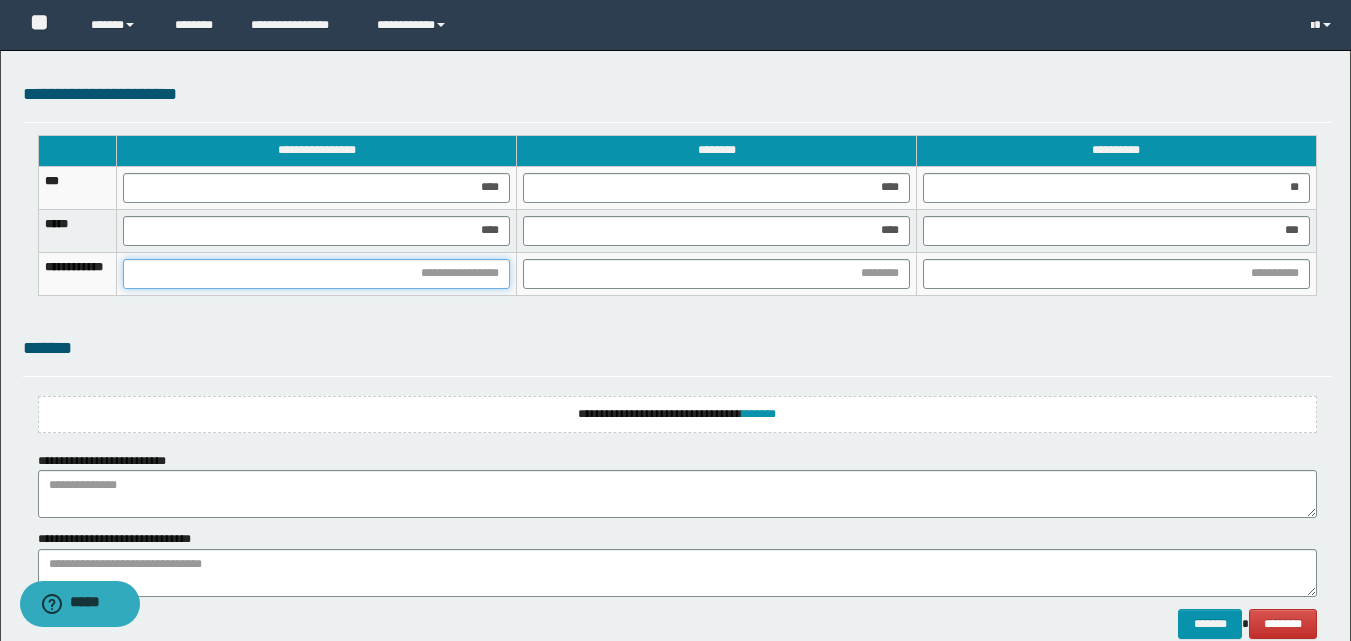 click at bounding box center [316, 274] 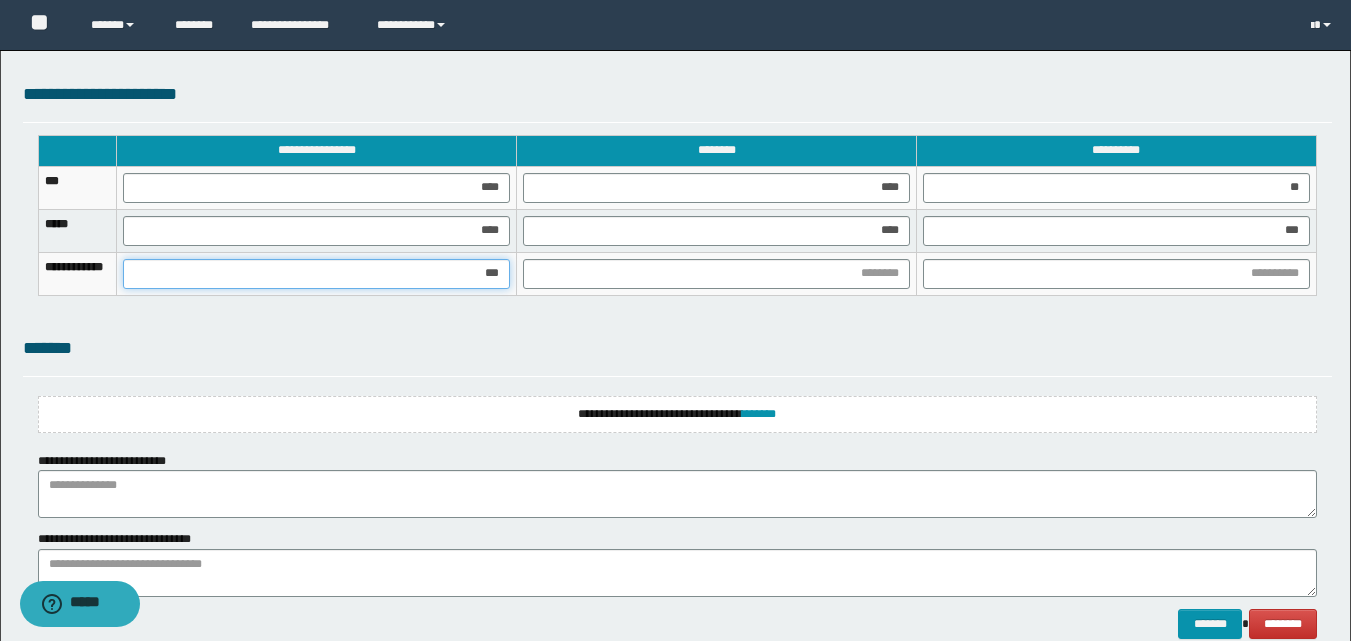 type on "****" 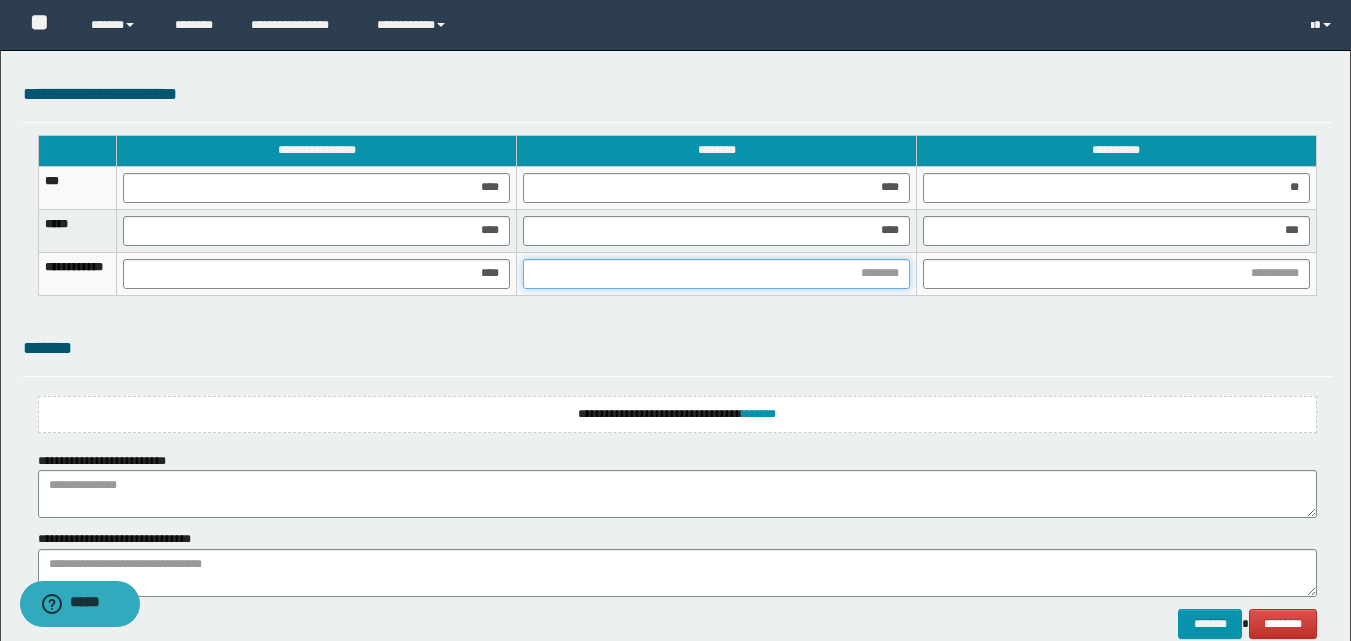 click at bounding box center [716, 274] 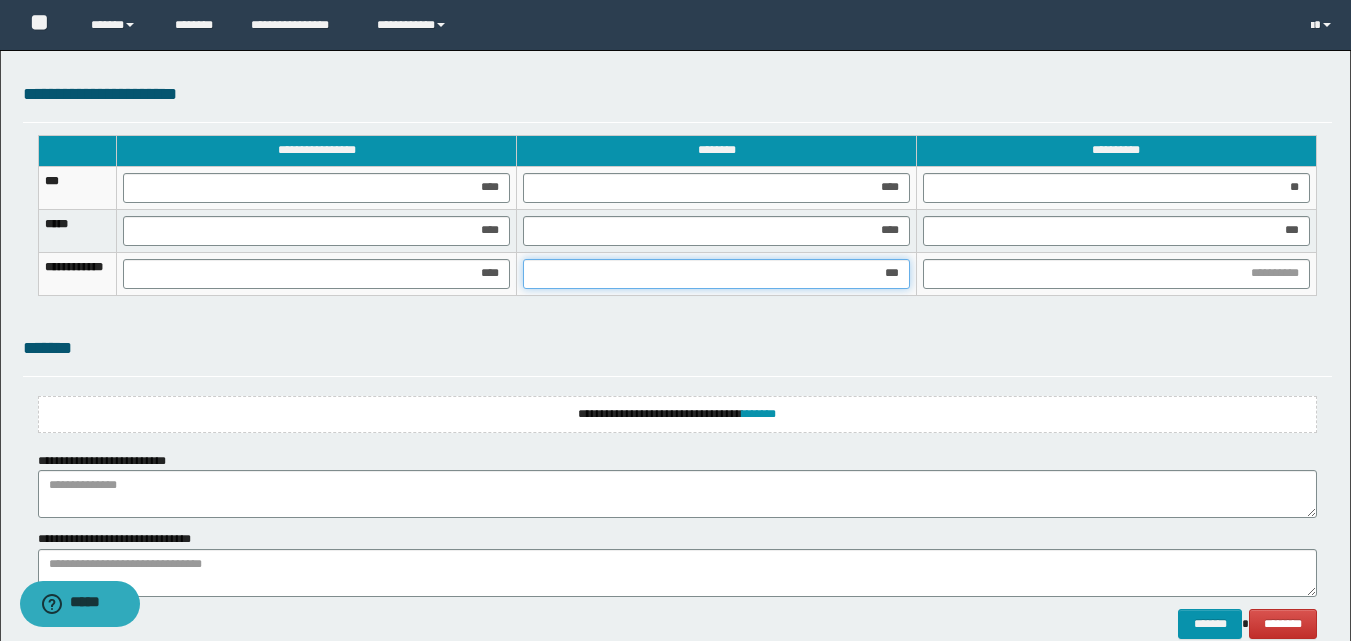 type on "****" 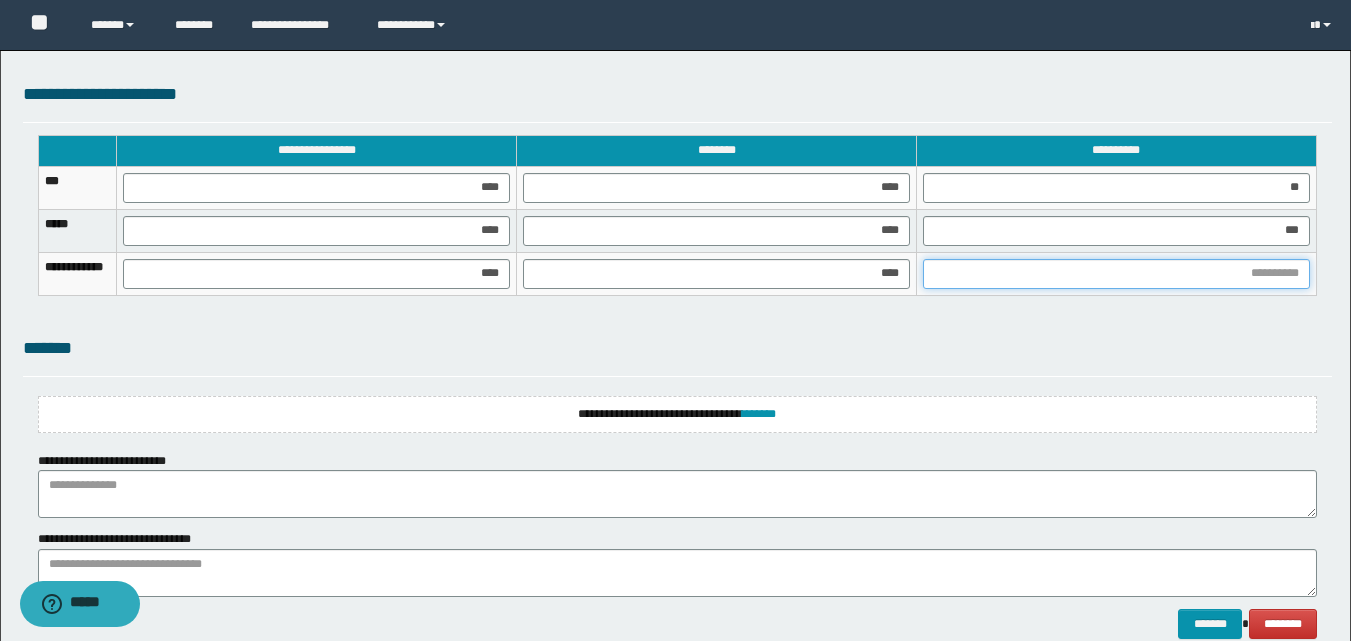 click at bounding box center (1116, 274) 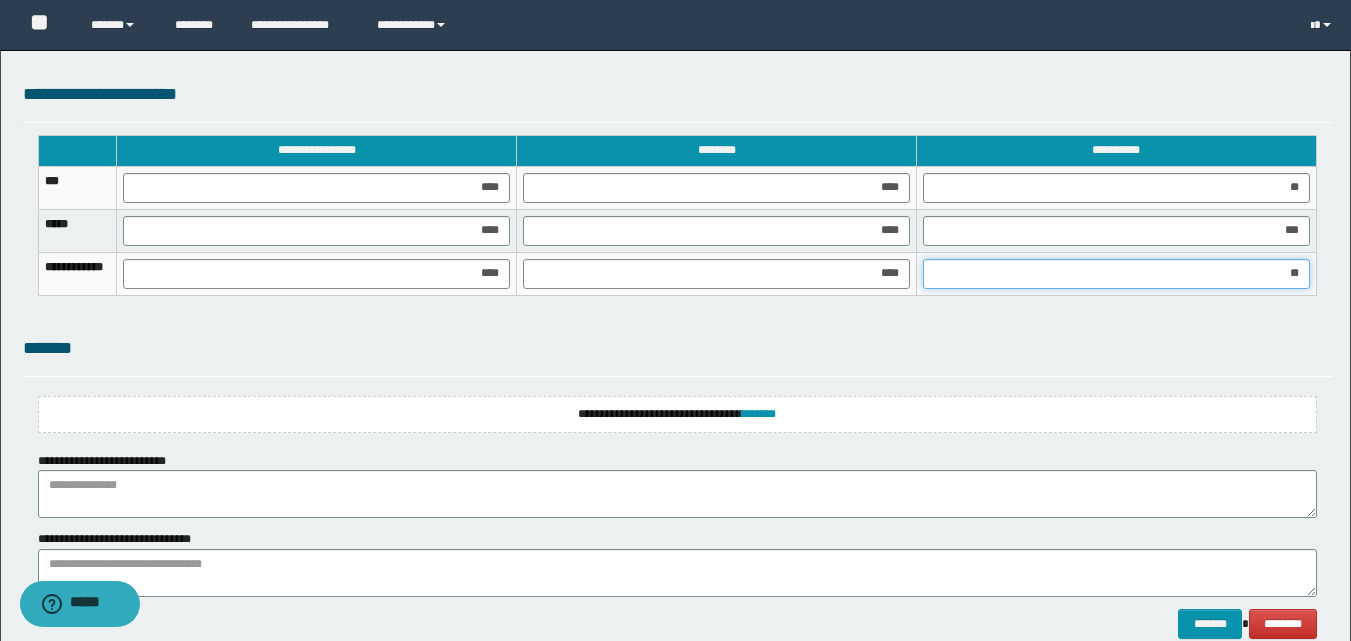 type on "***" 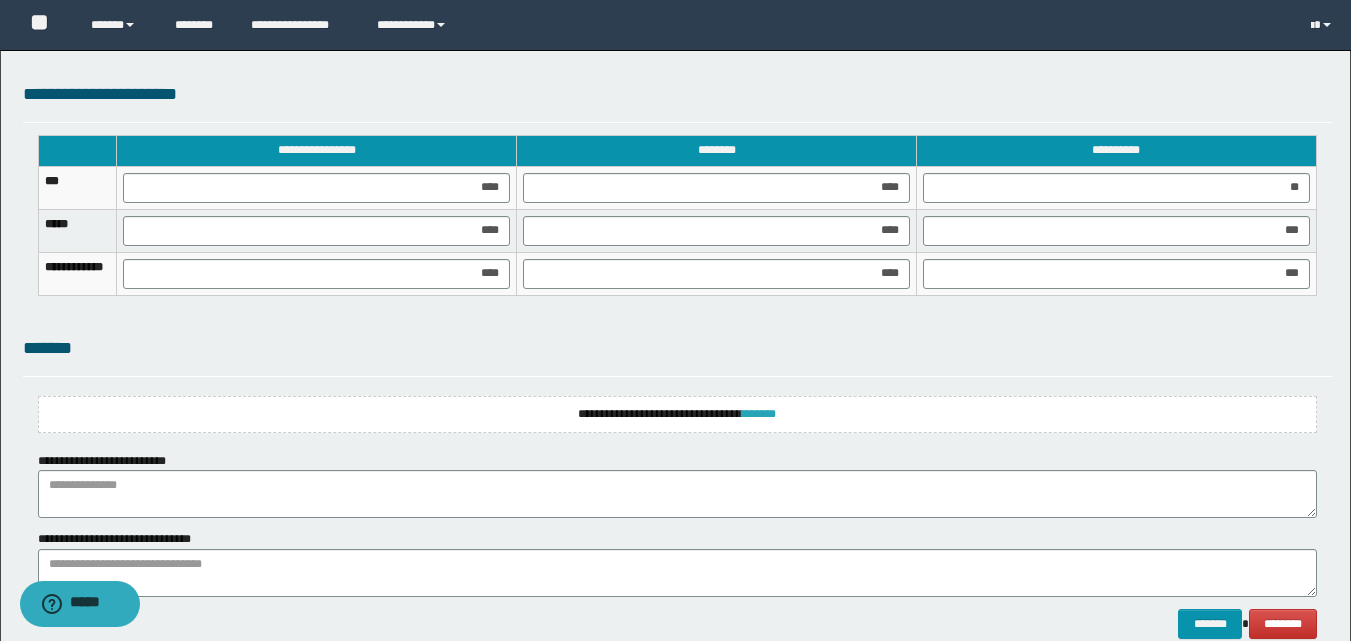click on "*******" at bounding box center (759, 414) 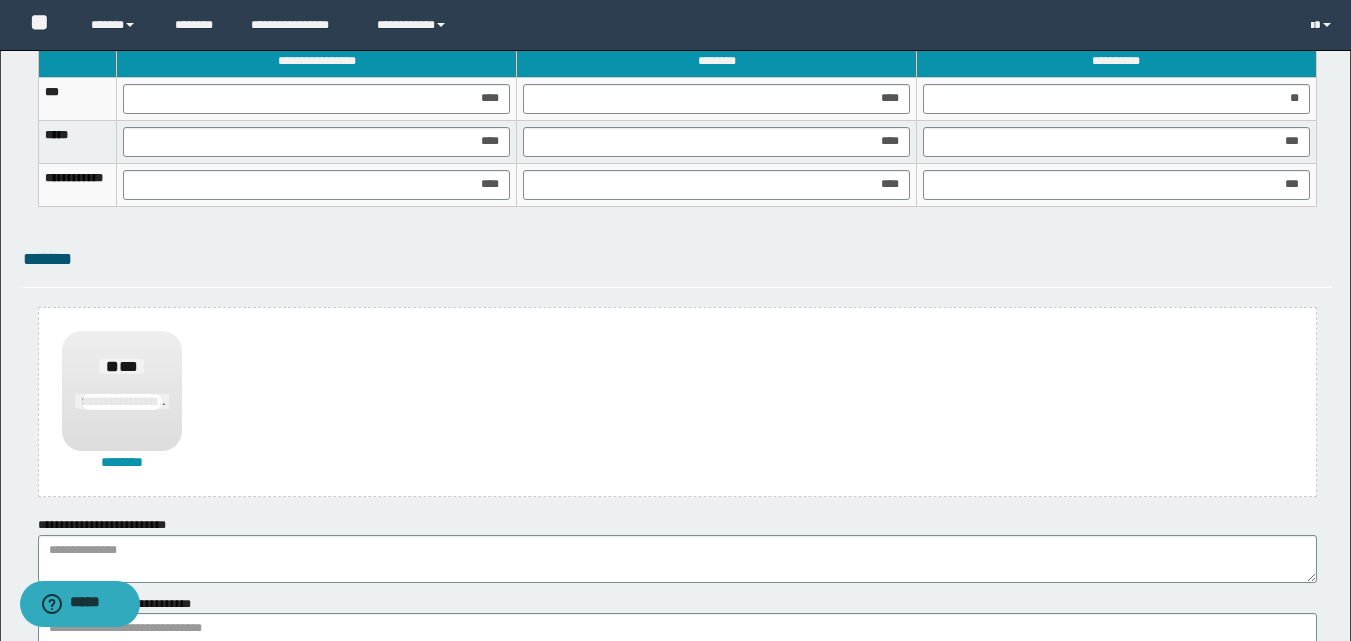 scroll, scrollTop: 1470, scrollLeft: 0, axis: vertical 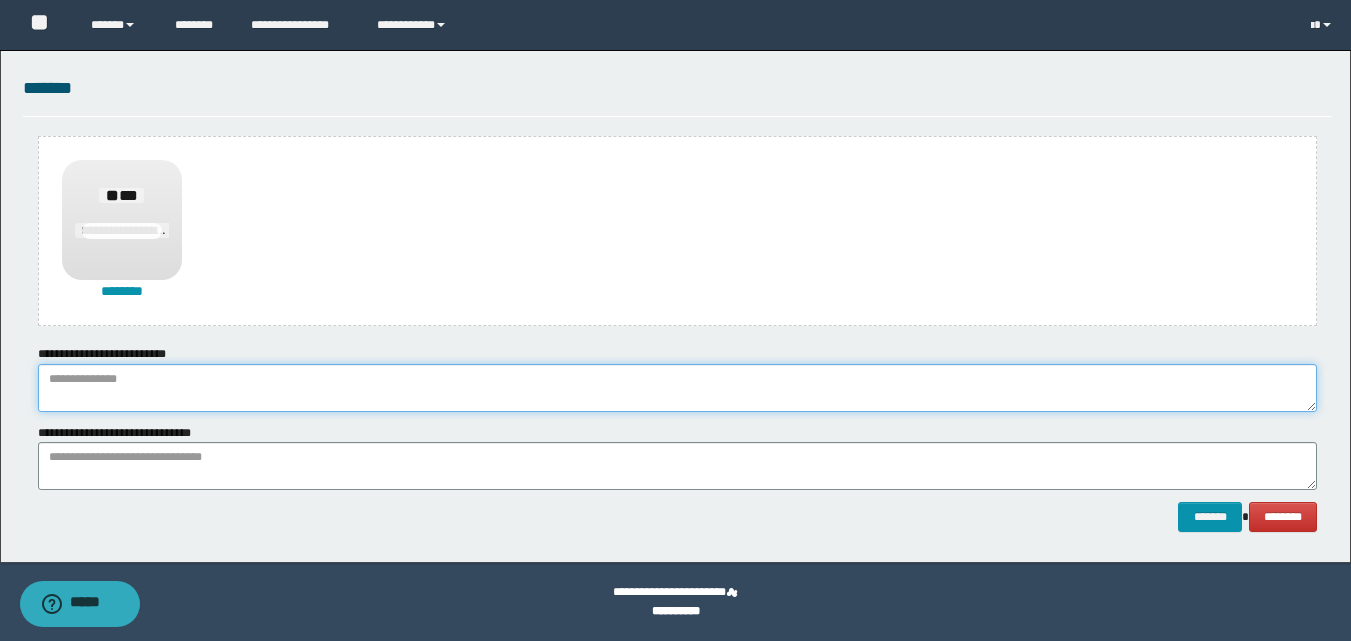 click at bounding box center [677, 388] 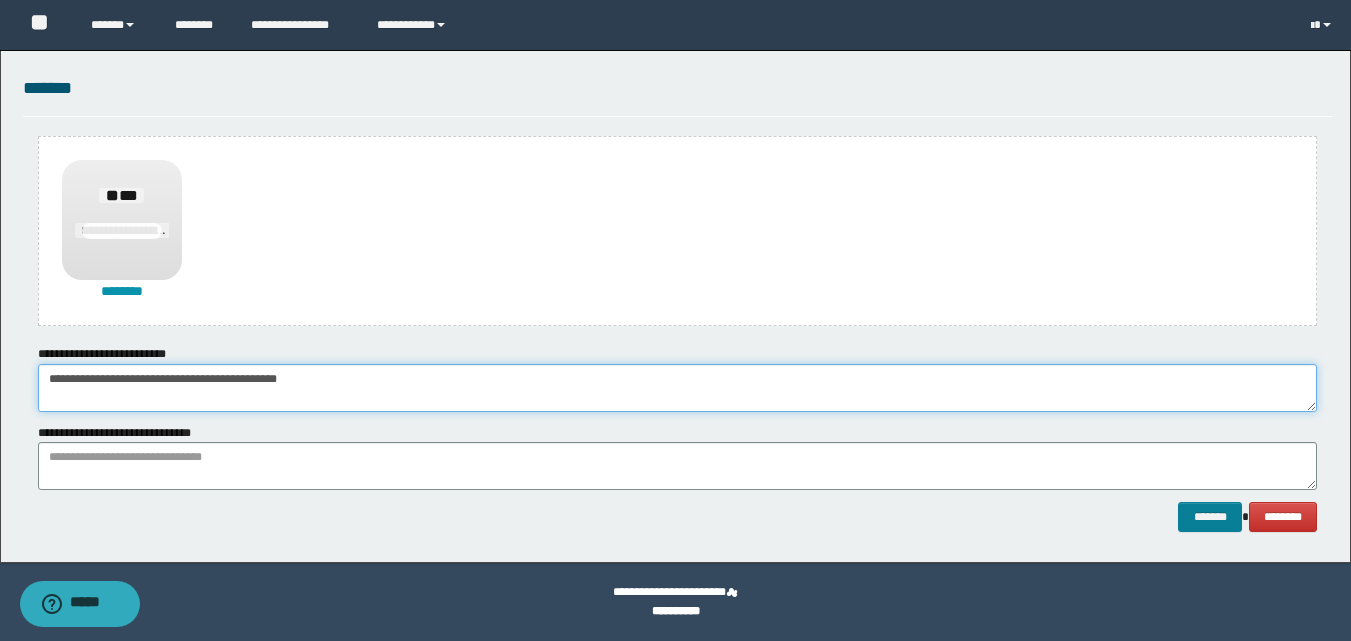 type on "**********" 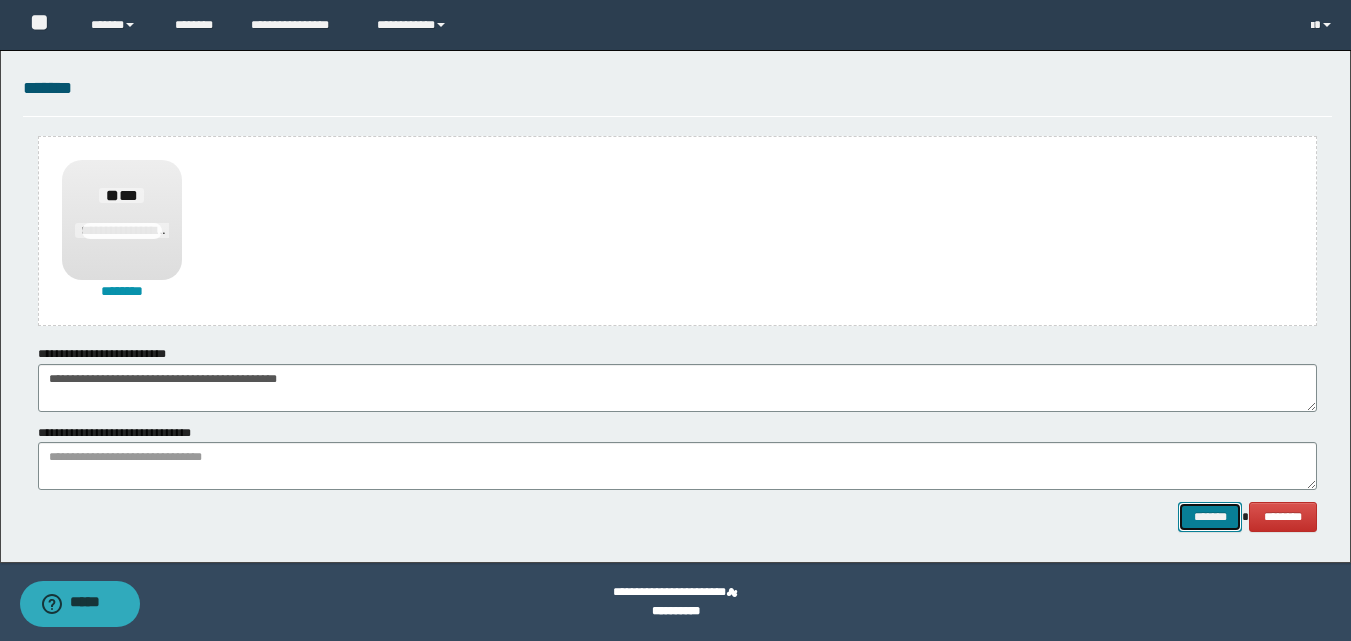 click on "*******" at bounding box center [1210, 517] 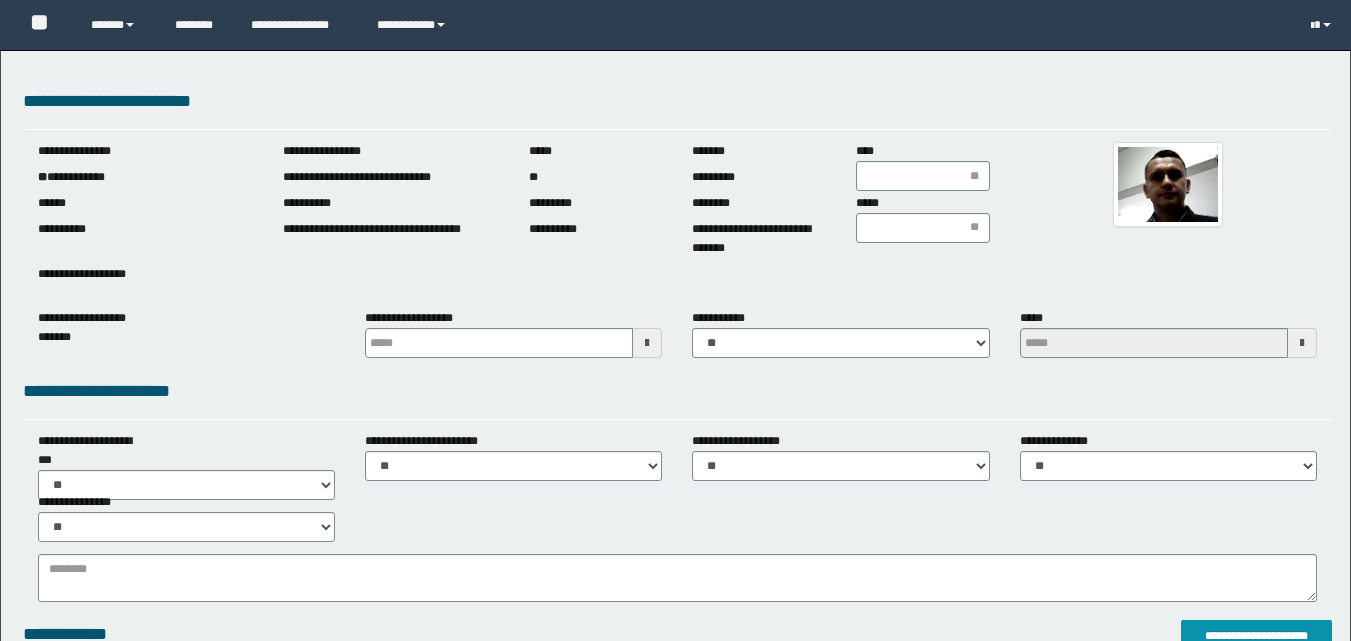 scroll, scrollTop: 0, scrollLeft: 0, axis: both 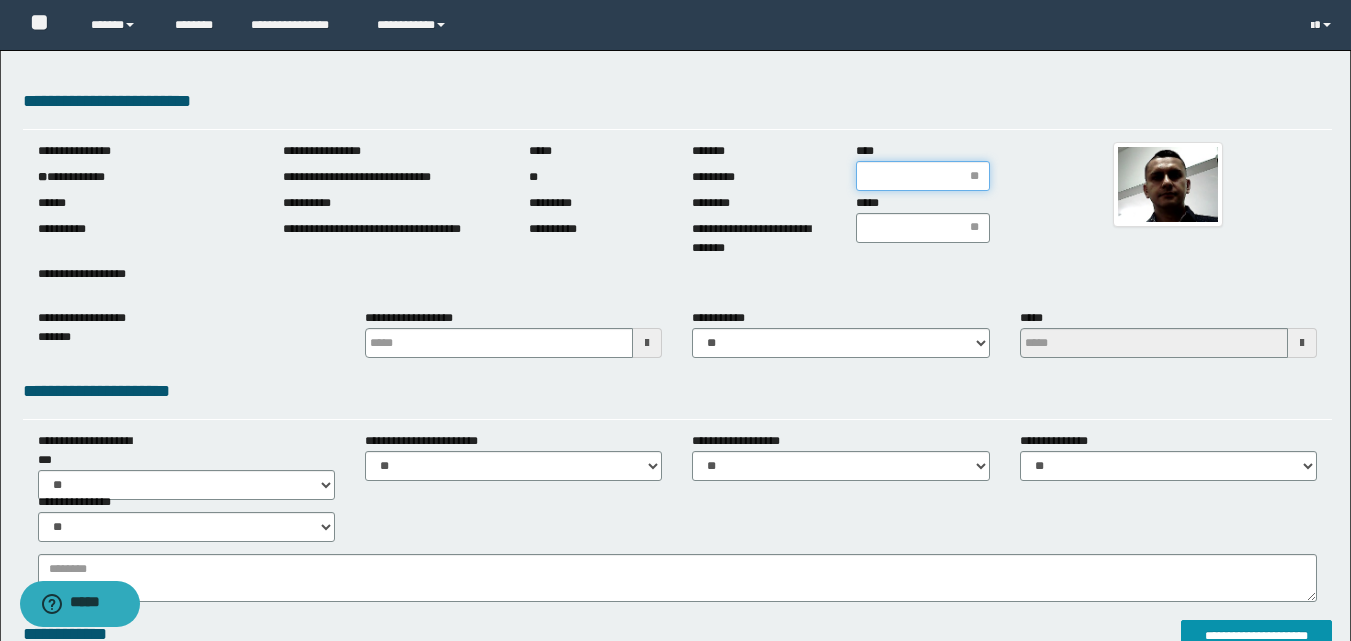 click on "****" at bounding box center [923, 176] 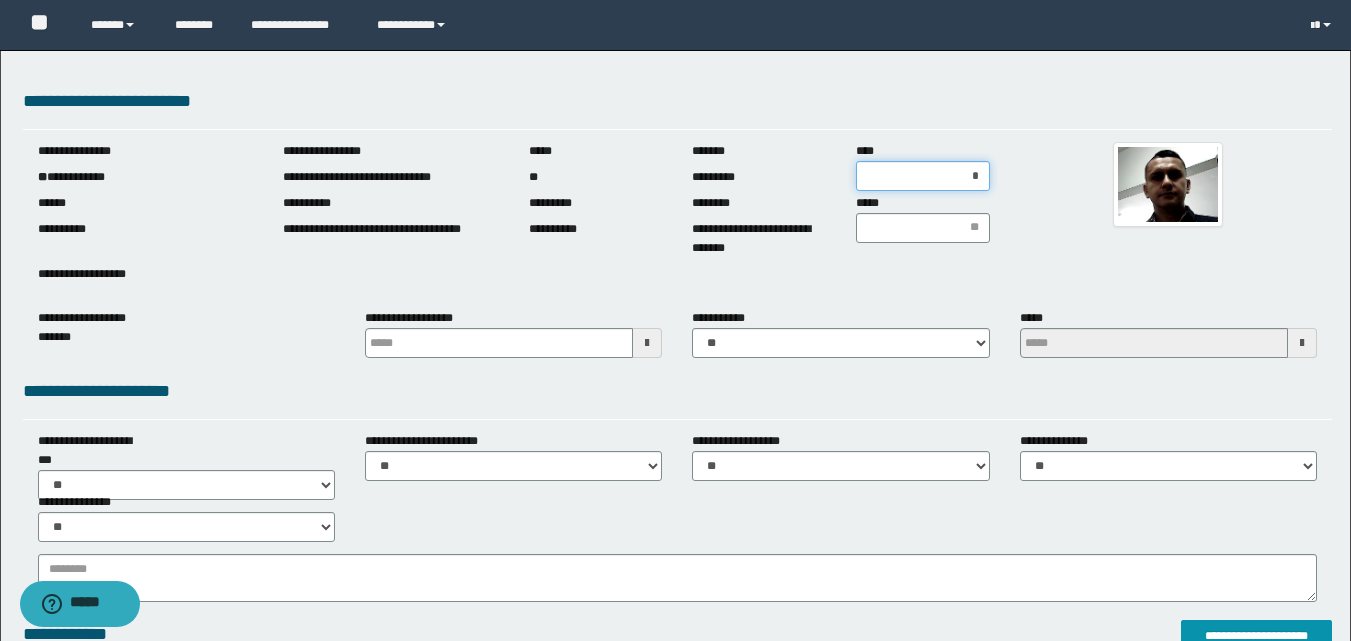 type on "**" 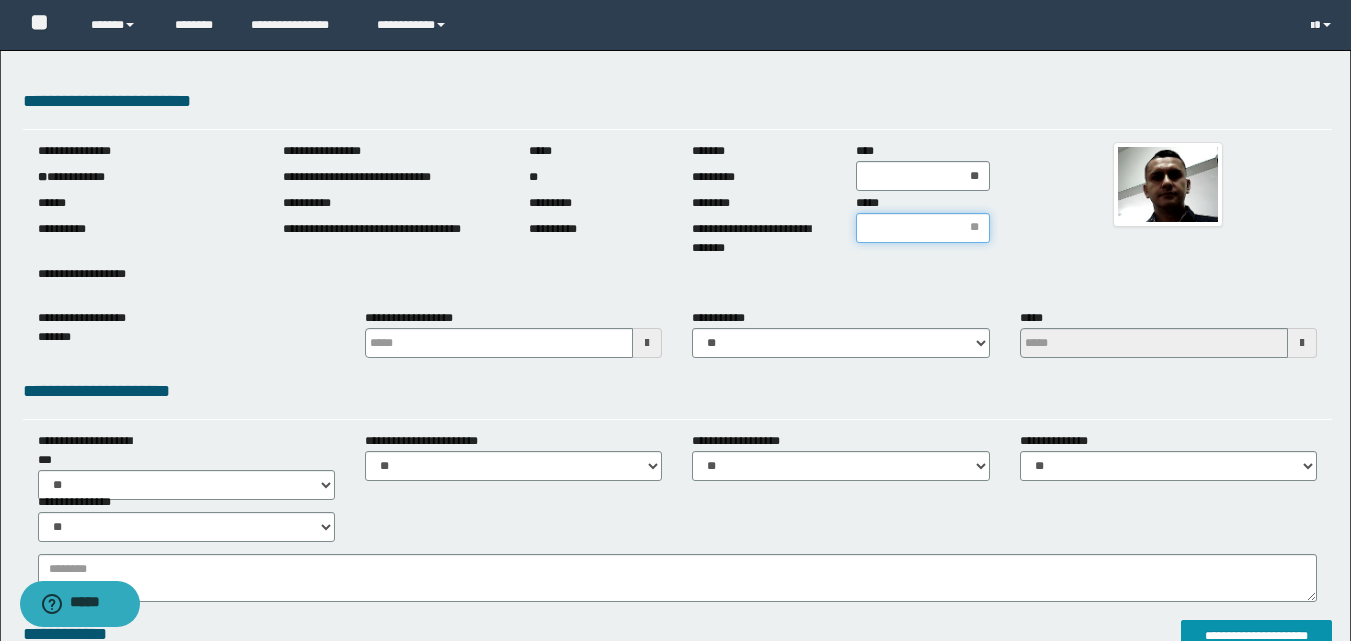 click on "*****" at bounding box center (923, 228) 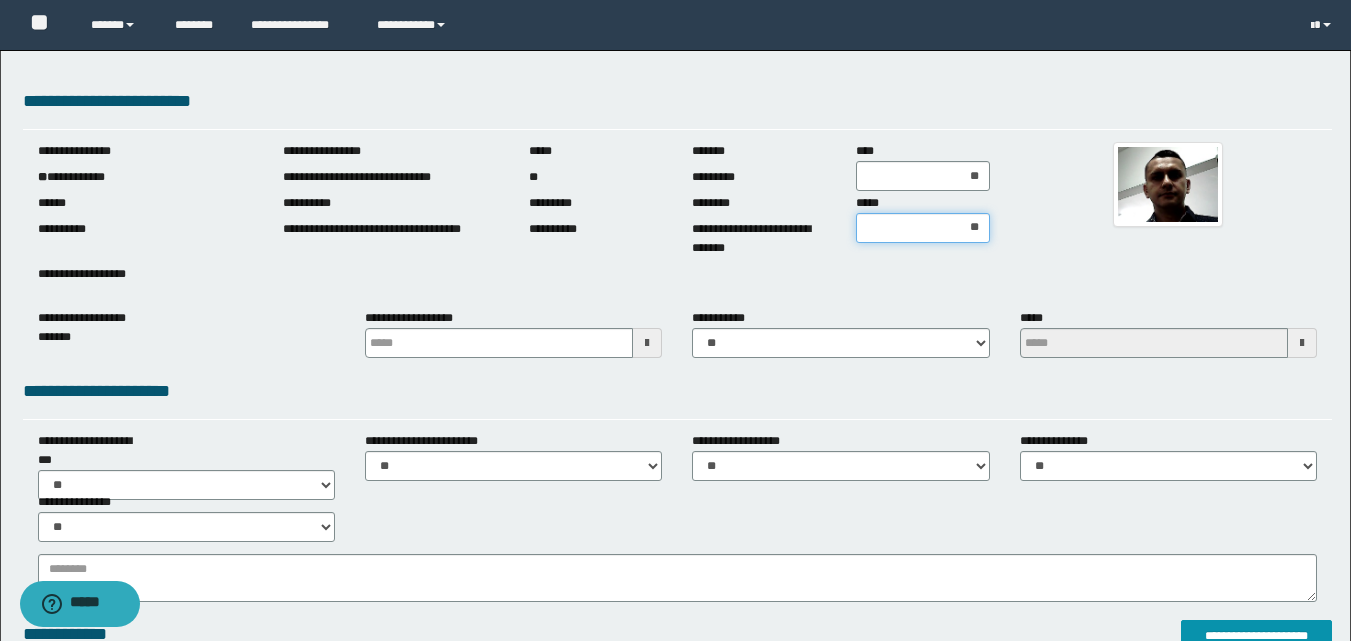 type on "***" 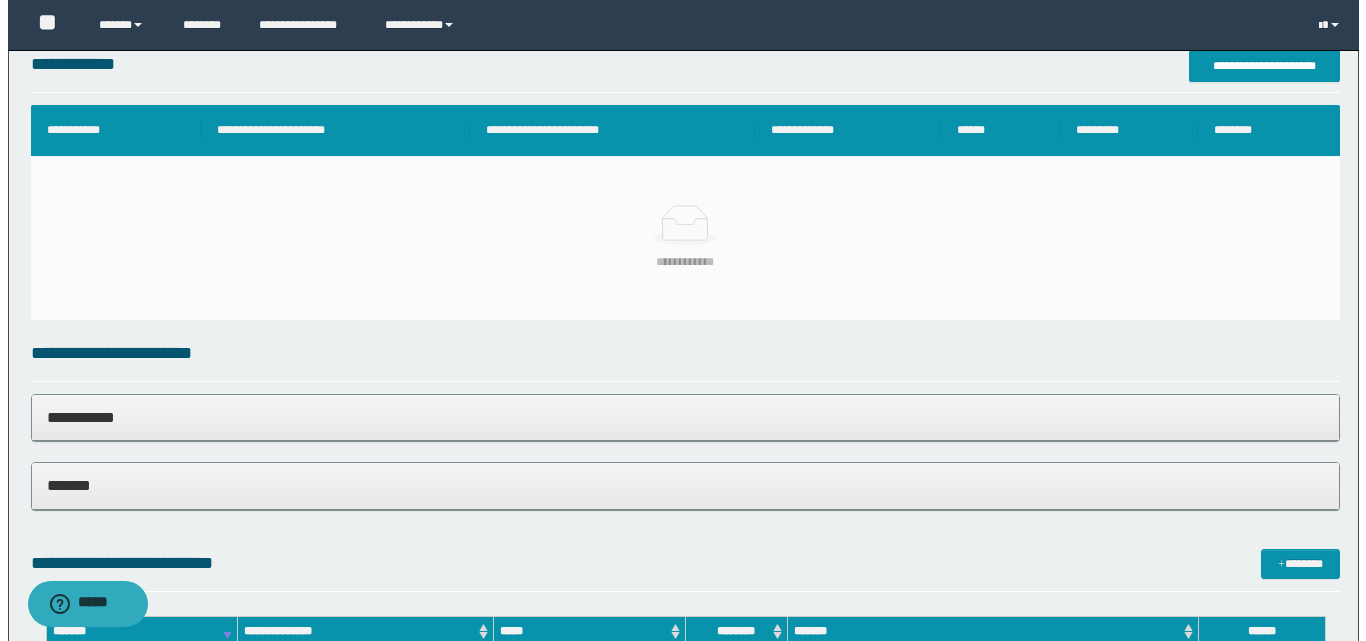 scroll, scrollTop: 561, scrollLeft: 0, axis: vertical 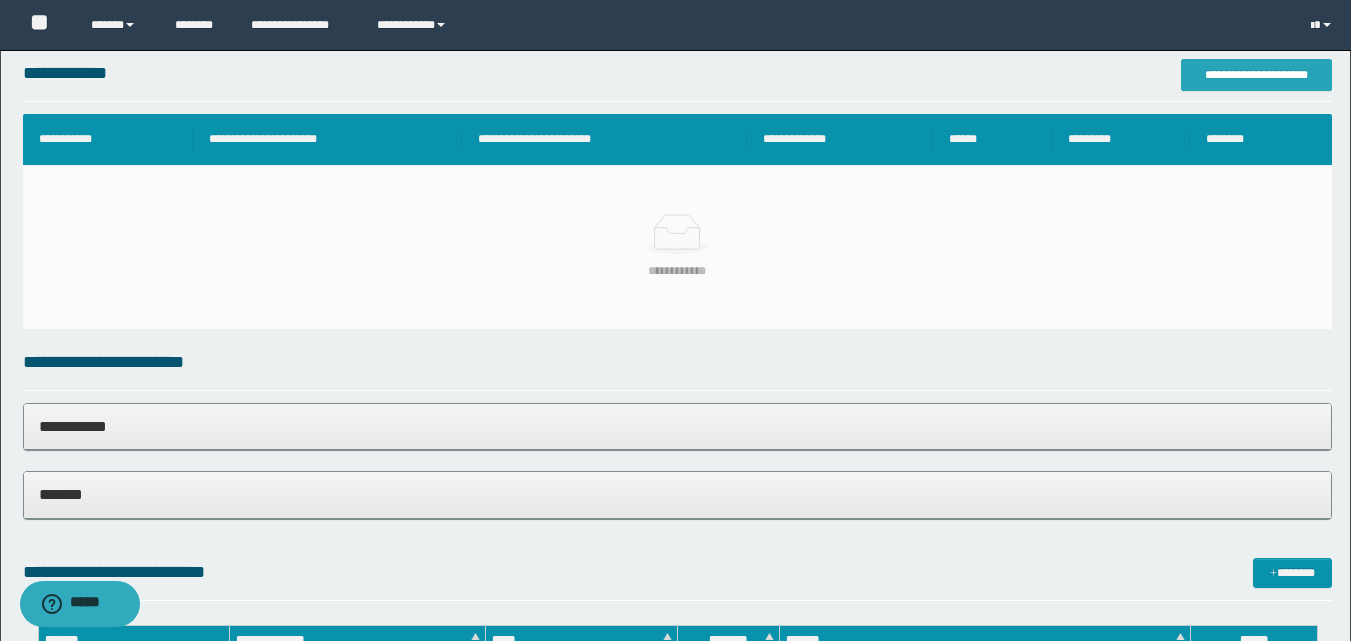 click on "**********" at bounding box center [1256, 75] 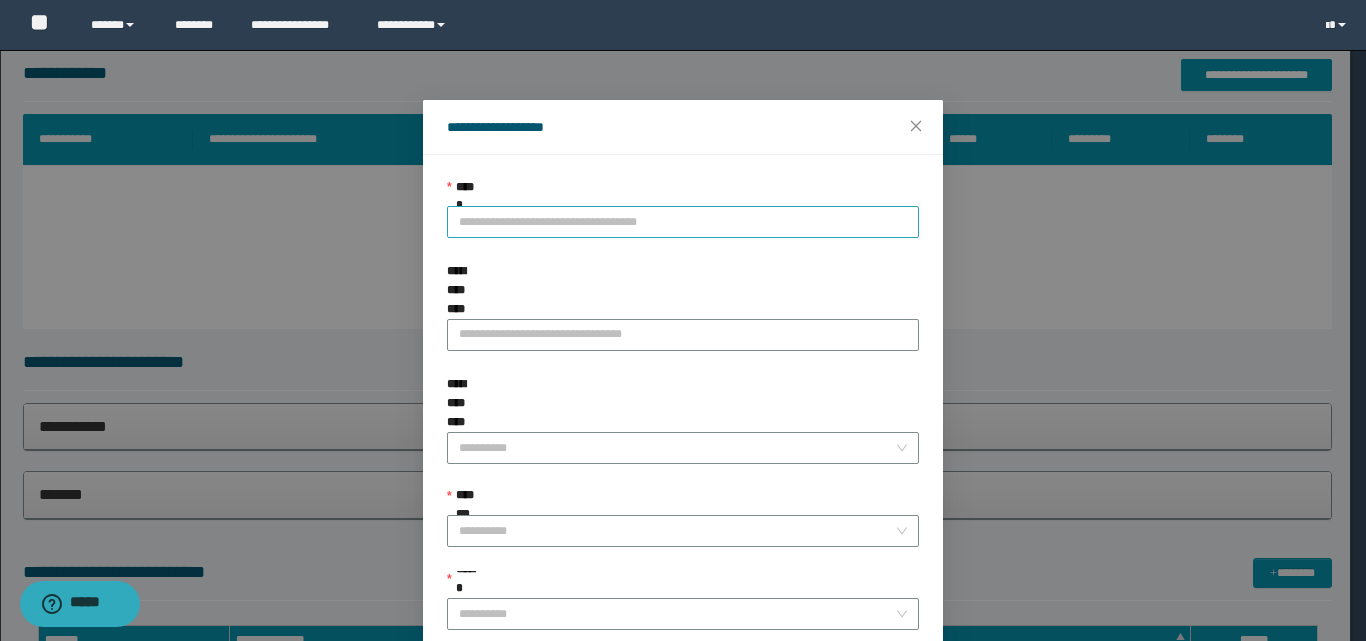 click on "**********" at bounding box center [683, 222] 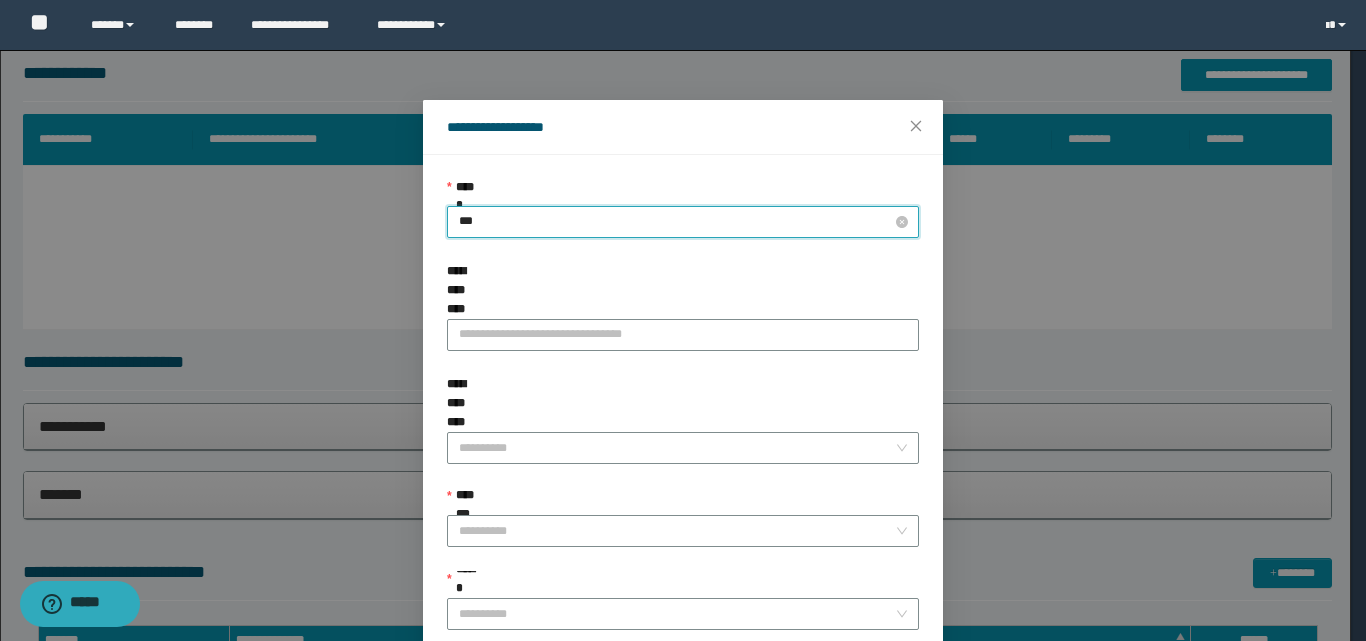 type on "****" 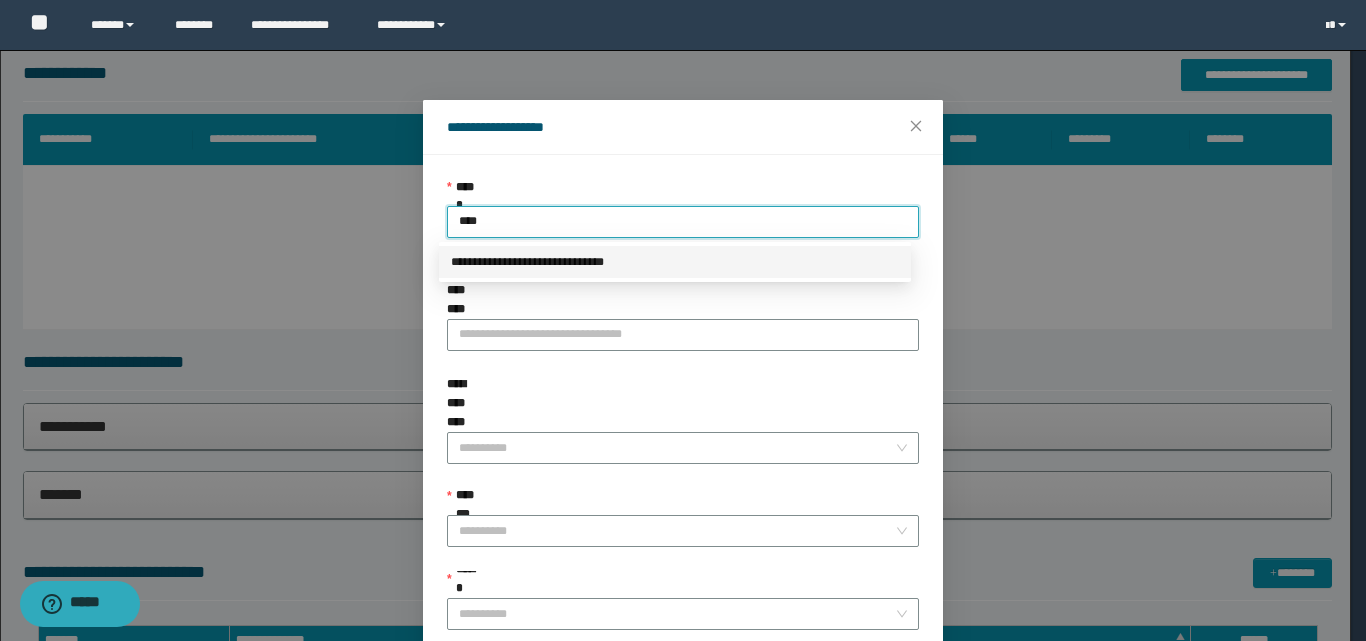 click on "**********" at bounding box center (675, 262) 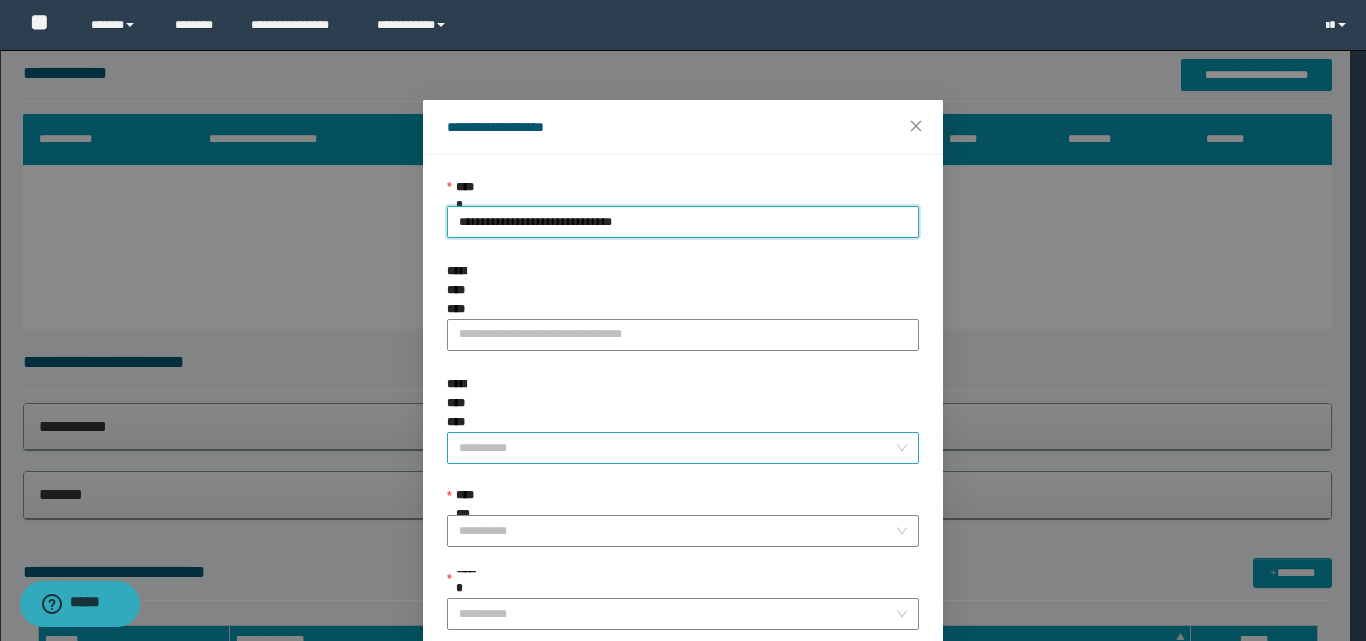 click on "**********" at bounding box center [677, 448] 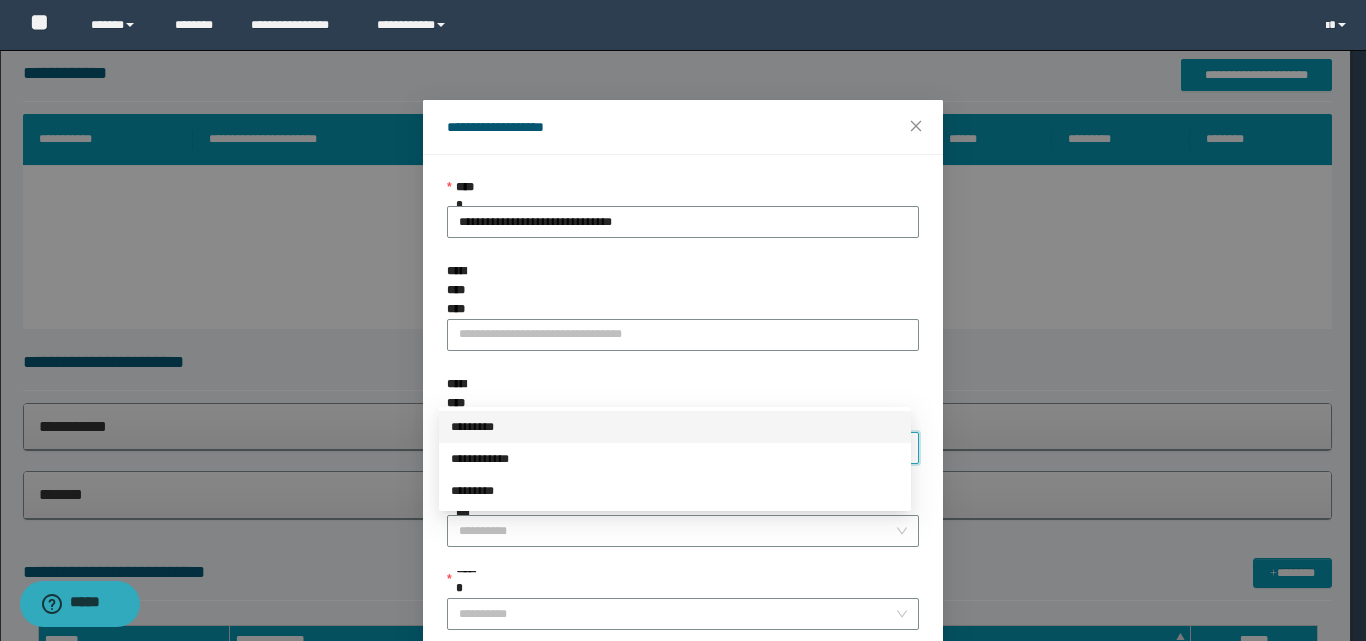 click on "*********" at bounding box center (675, 427) 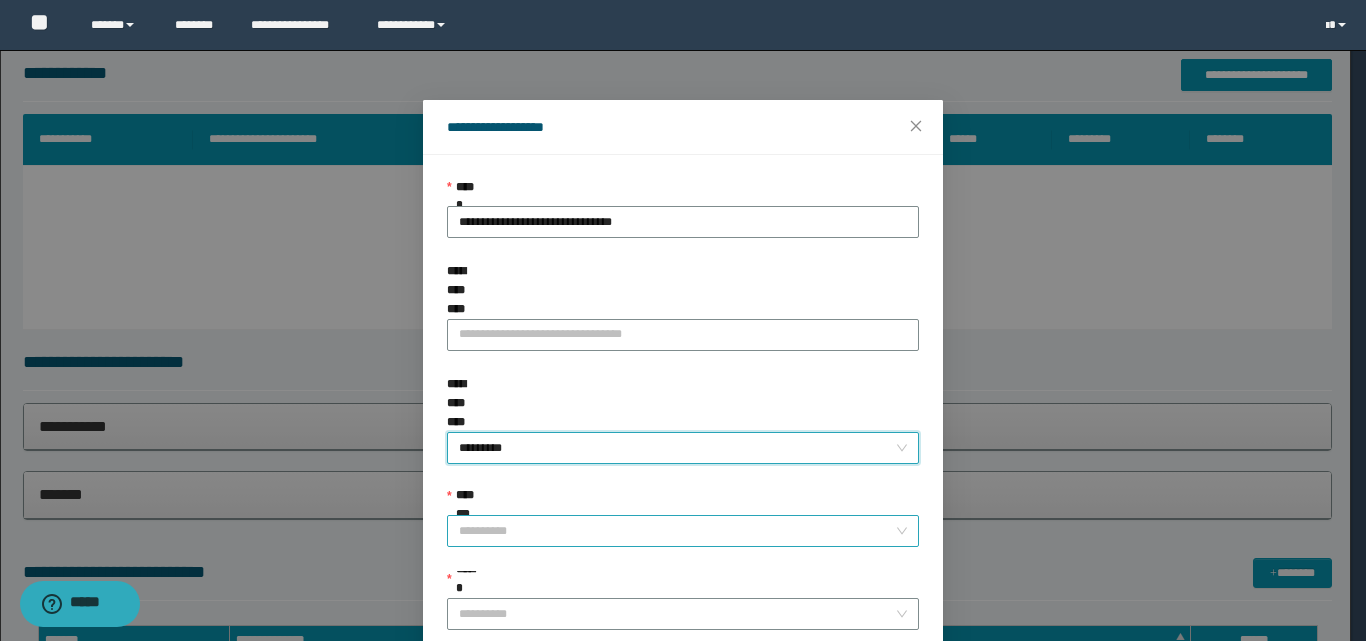 click on "**********" at bounding box center [677, 531] 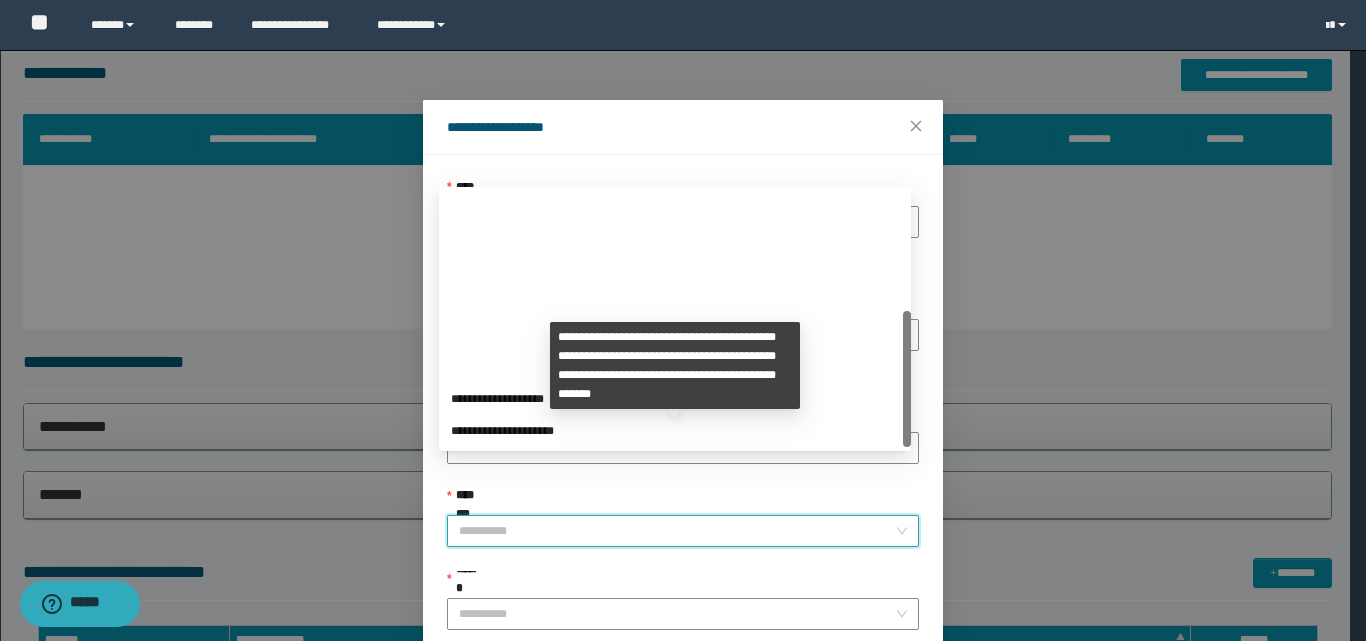 scroll, scrollTop: 224, scrollLeft: 0, axis: vertical 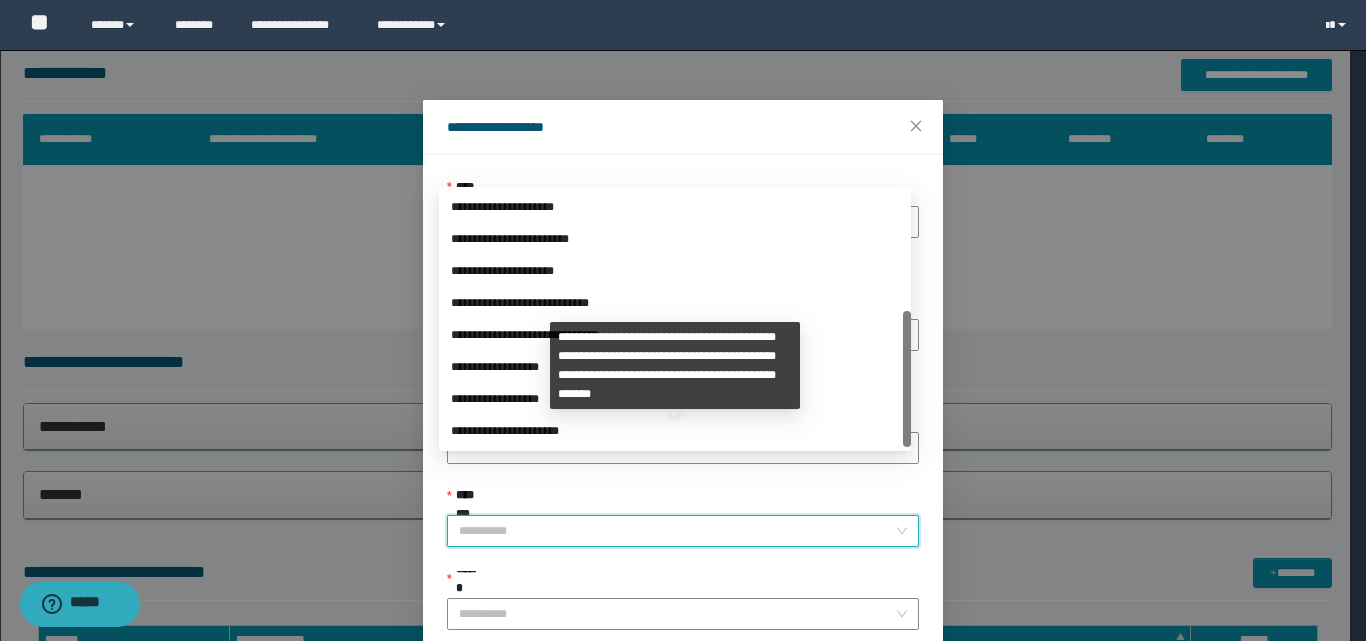 drag, startPoint x: 903, startPoint y: 275, endPoint x: 690, endPoint y: 415, distance: 254.89017 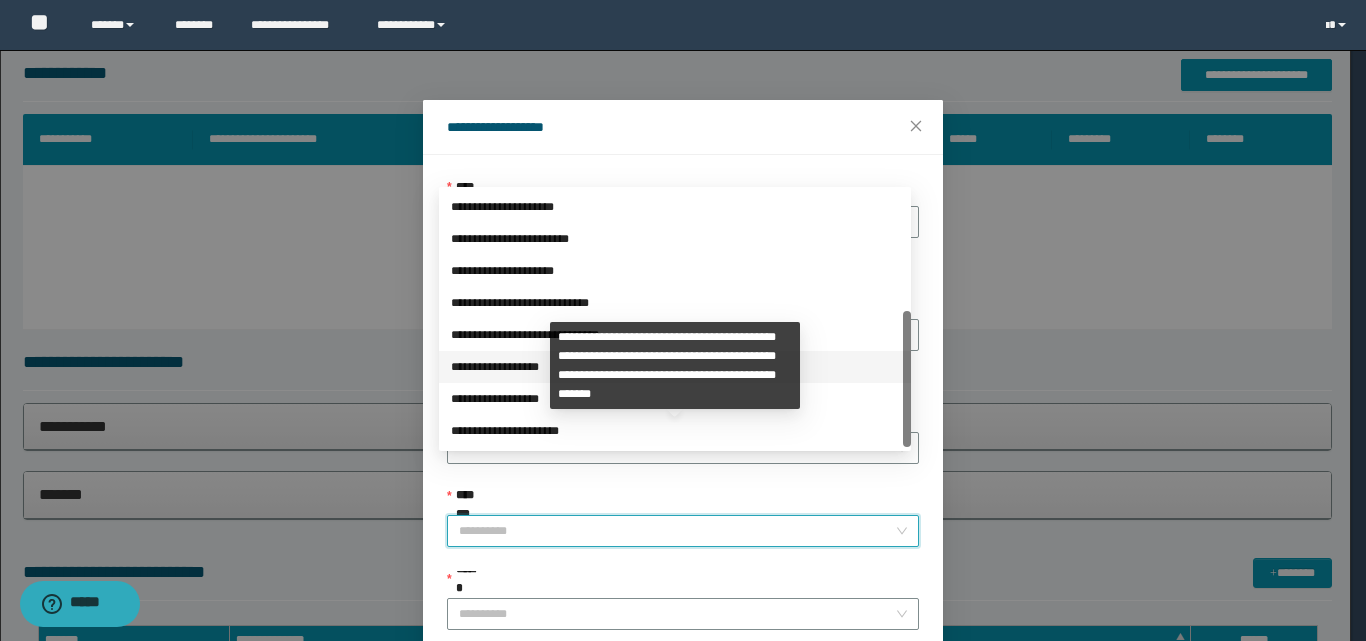 drag, startPoint x: 497, startPoint y: 365, endPoint x: 539, endPoint y: 490, distance: 131.86736 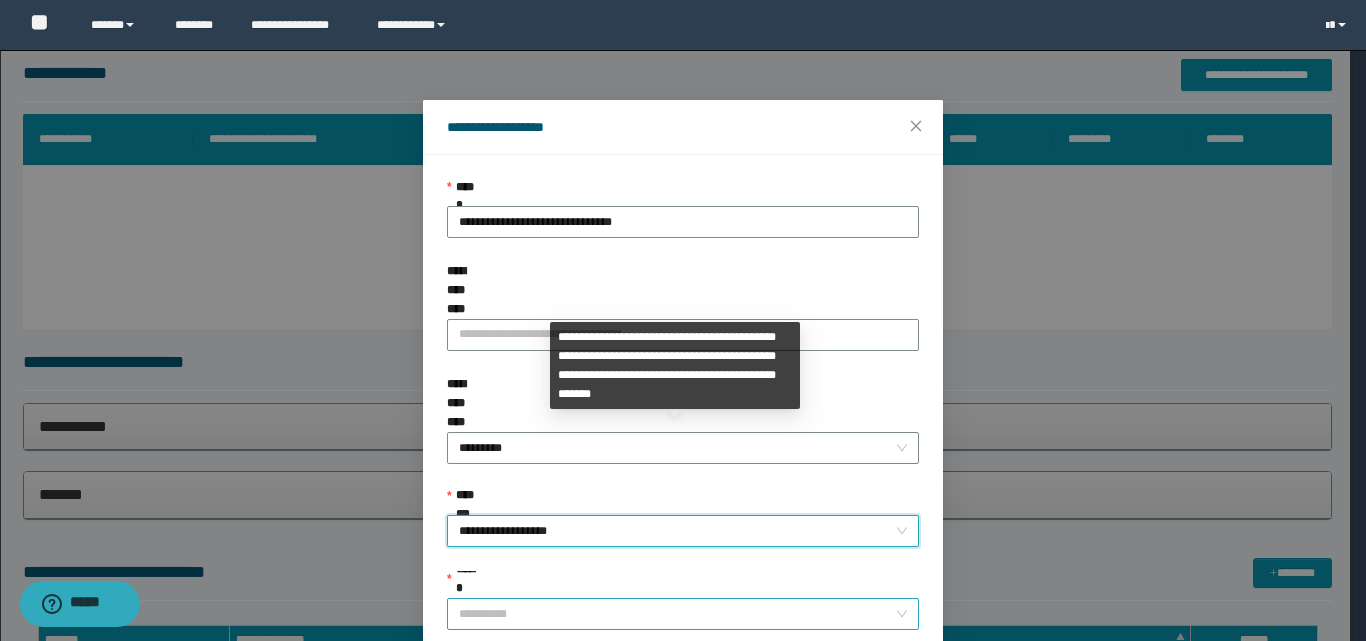 click on "******" at bounding box center [677, 614] 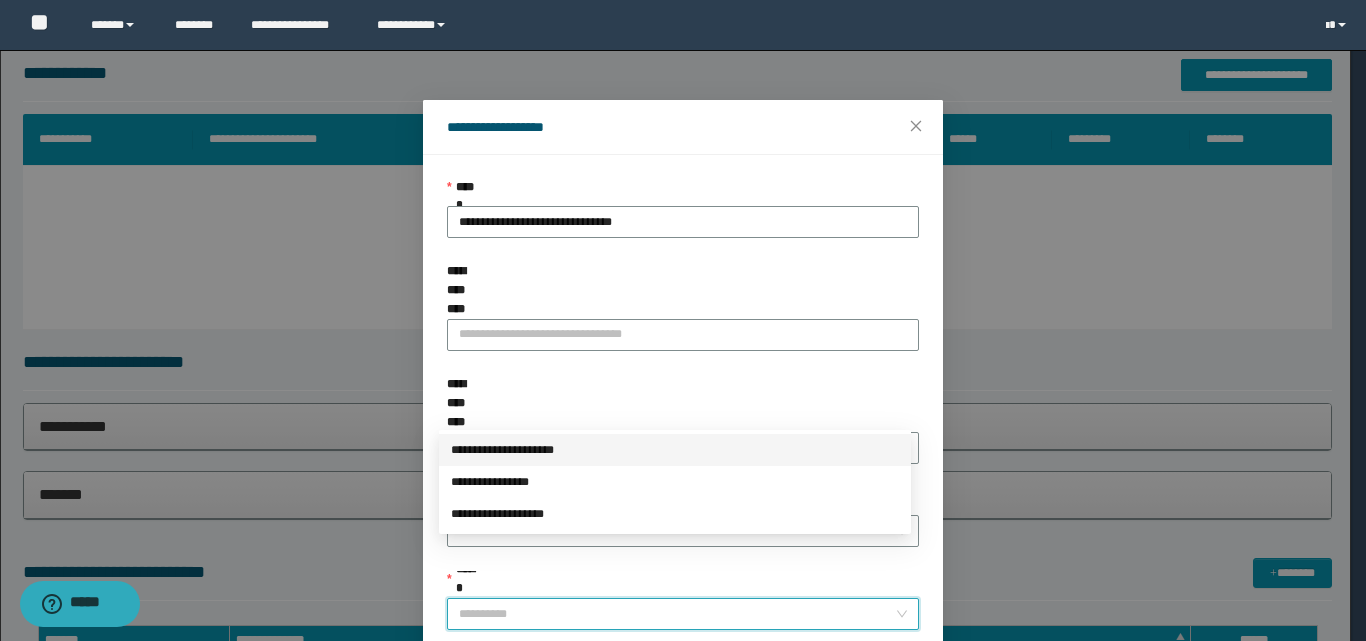 click on "**********" at bounding box center (675, 450) 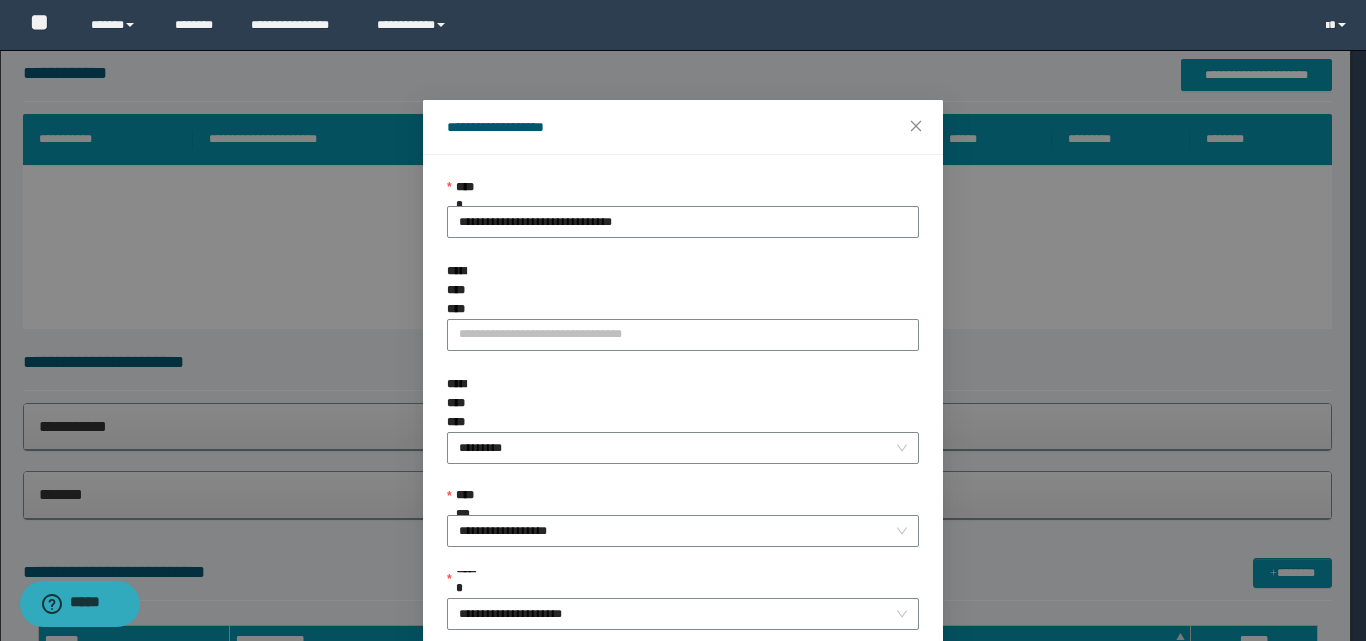 scroll, scrollTop: 111, scrollLeft: 0, axis: vertical 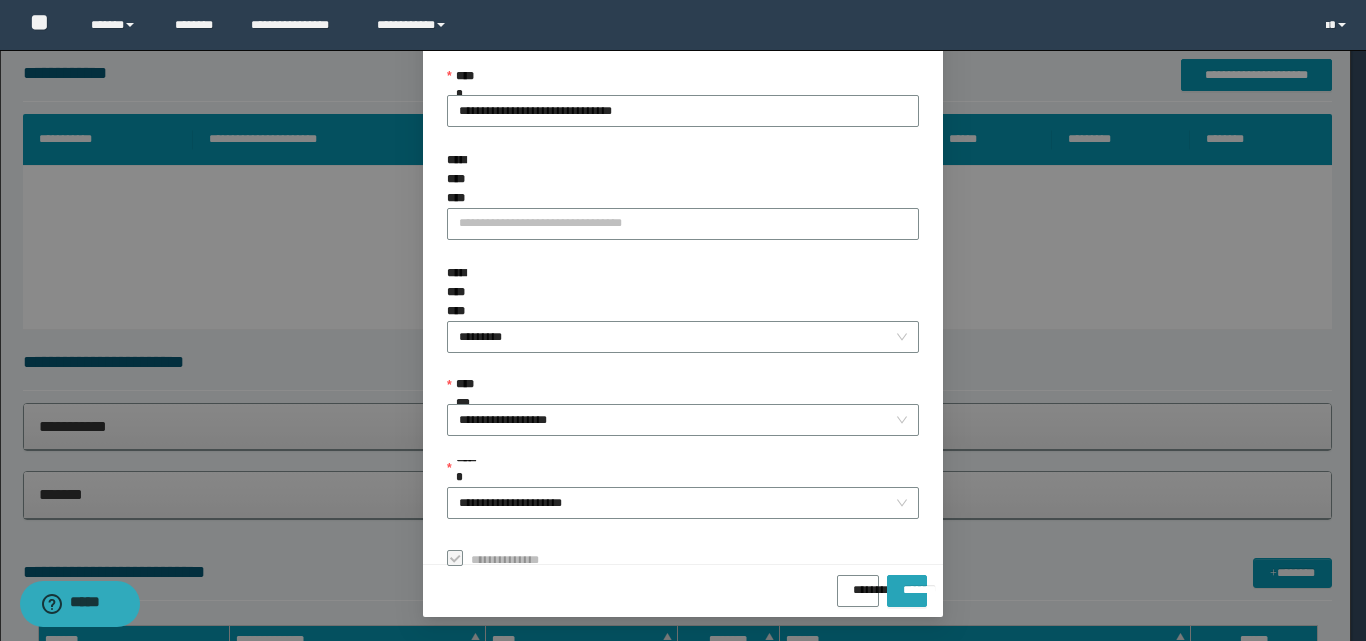 click on "*******" at bounding box center [907, 583] 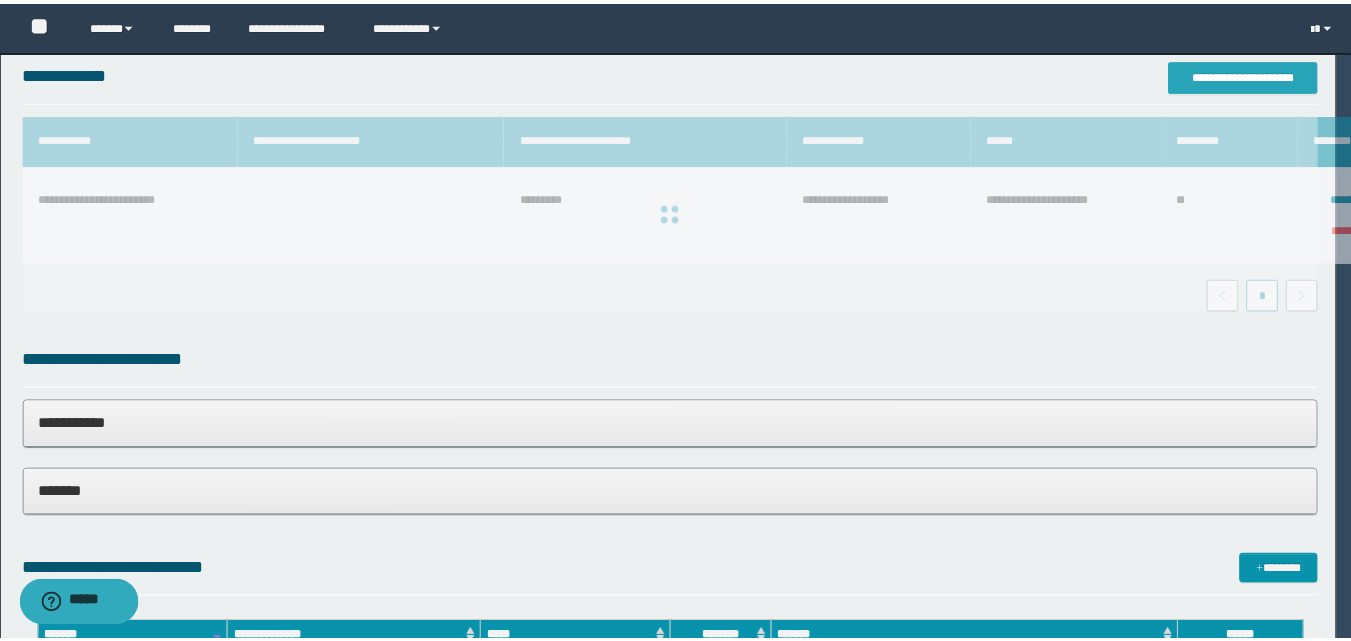 scroll, scrollTop: 0, scrollLeft: 0, axis: both 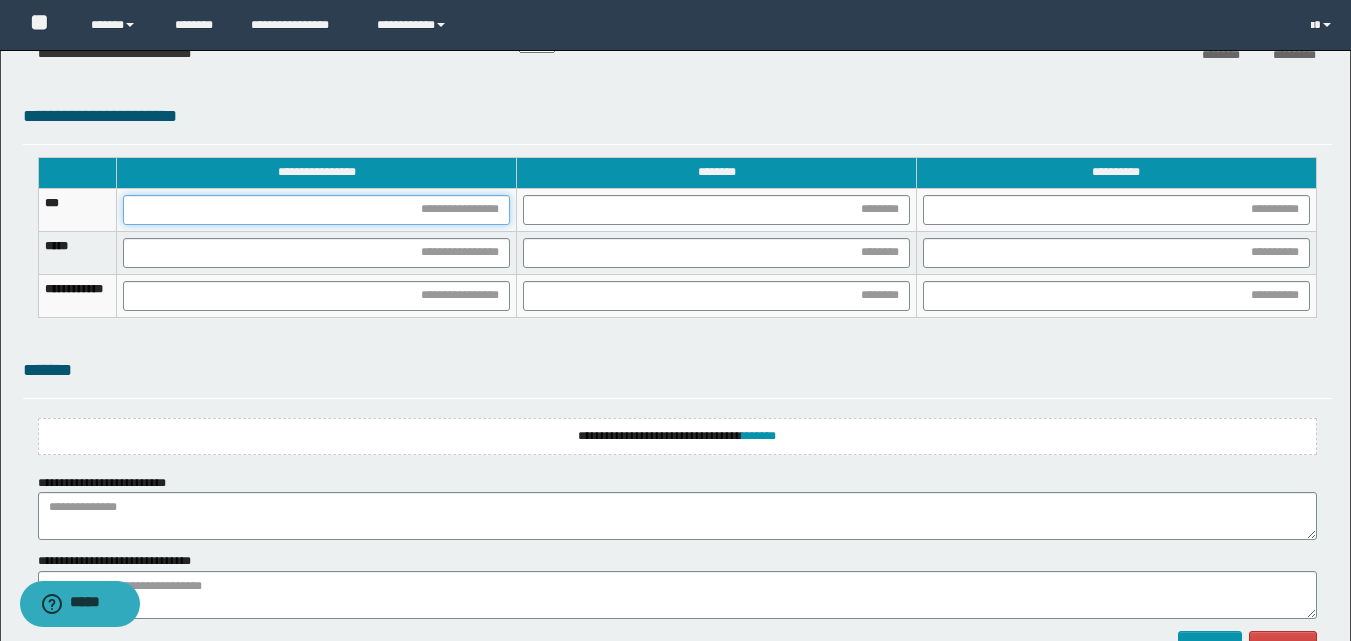 click at bounding box center (316, 210) 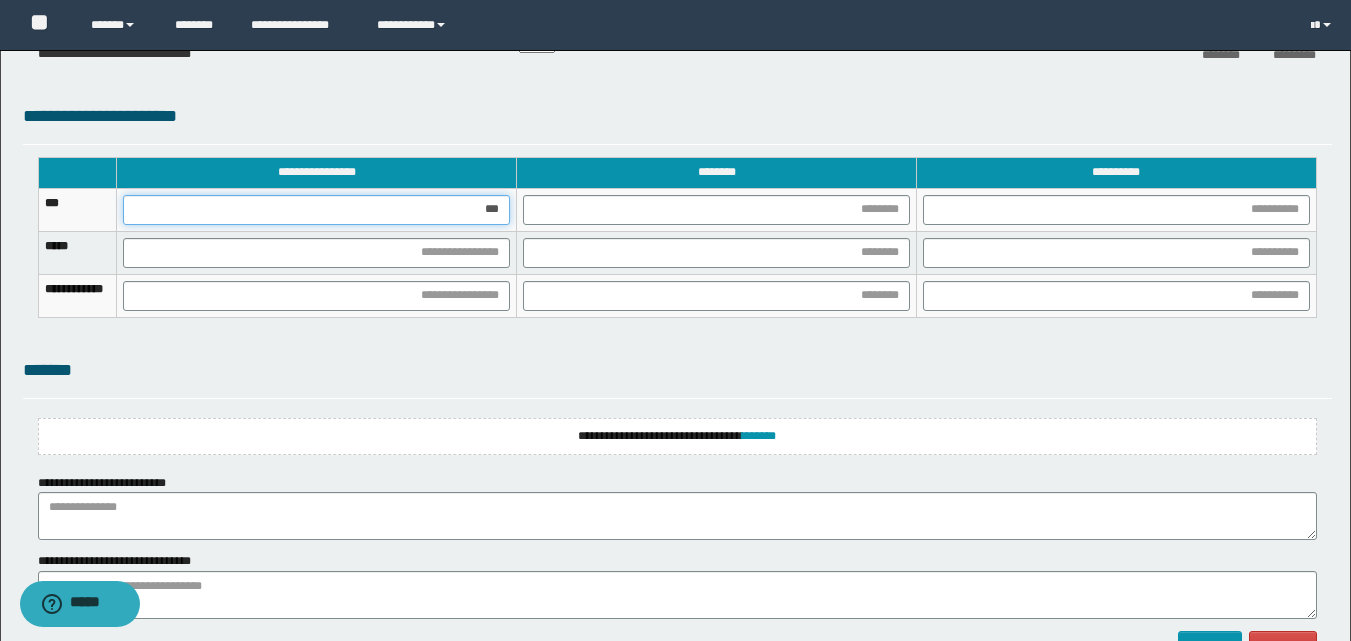 type on "****" 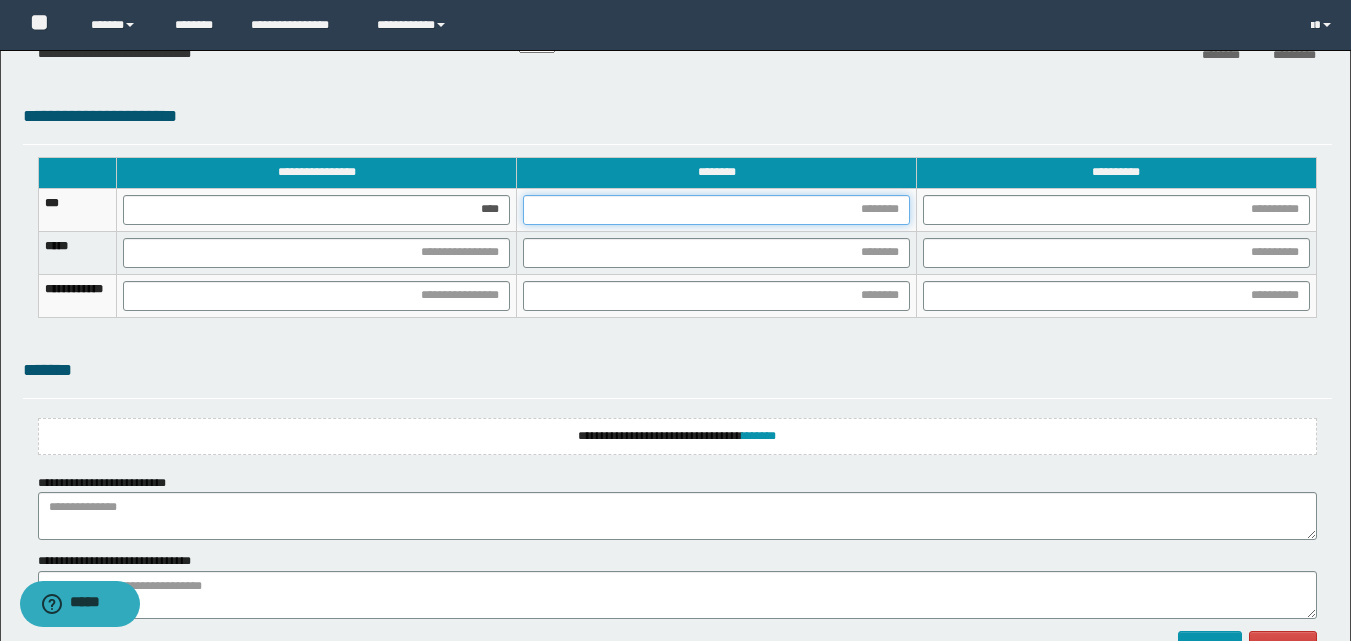 click at bounding box center (716, 210) 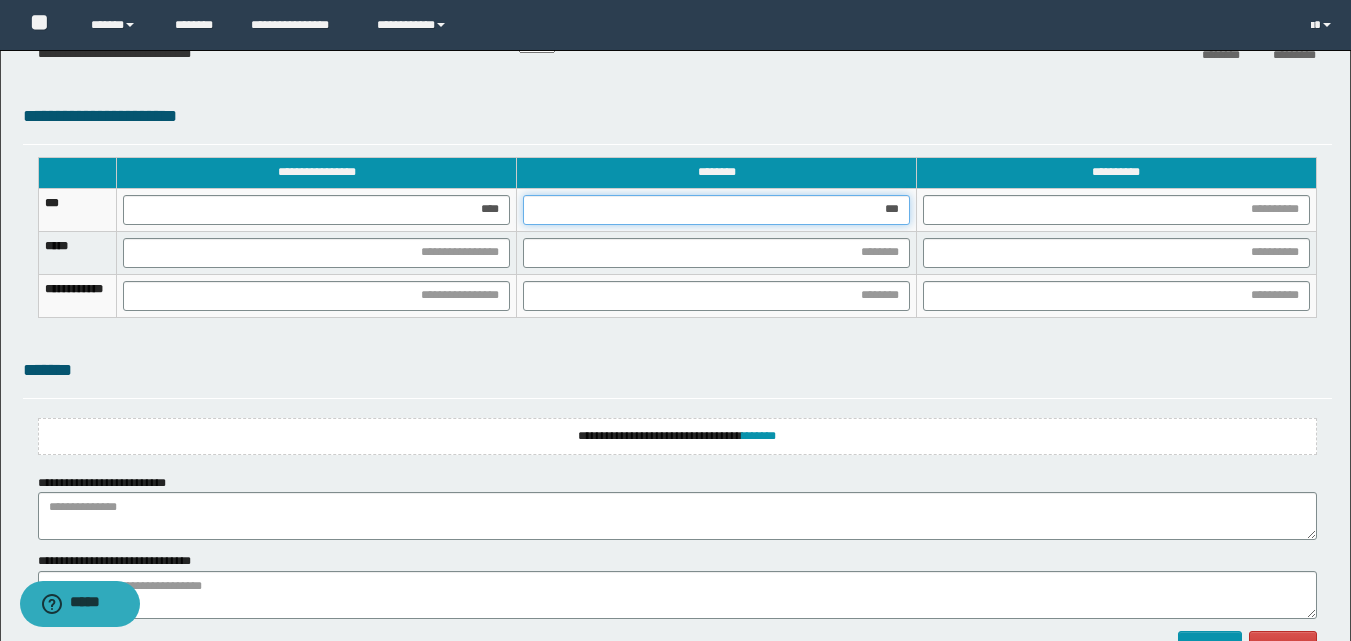 type on "****" 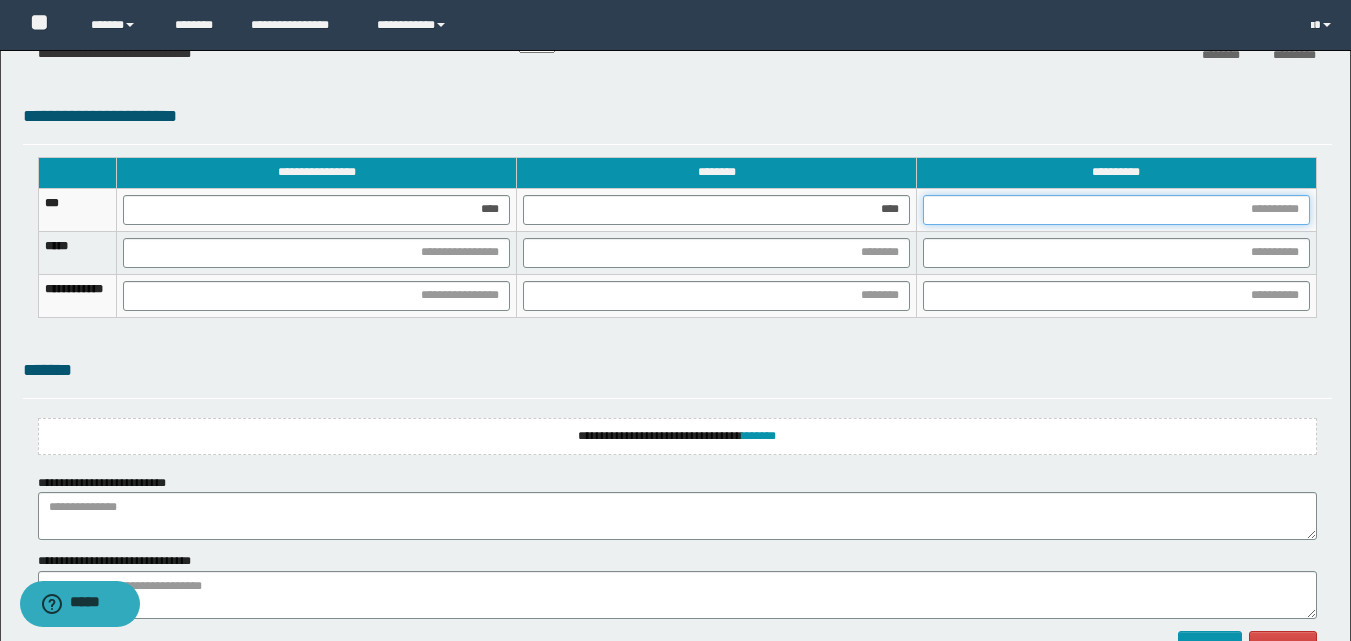 click at bounding box center [1116, 210] 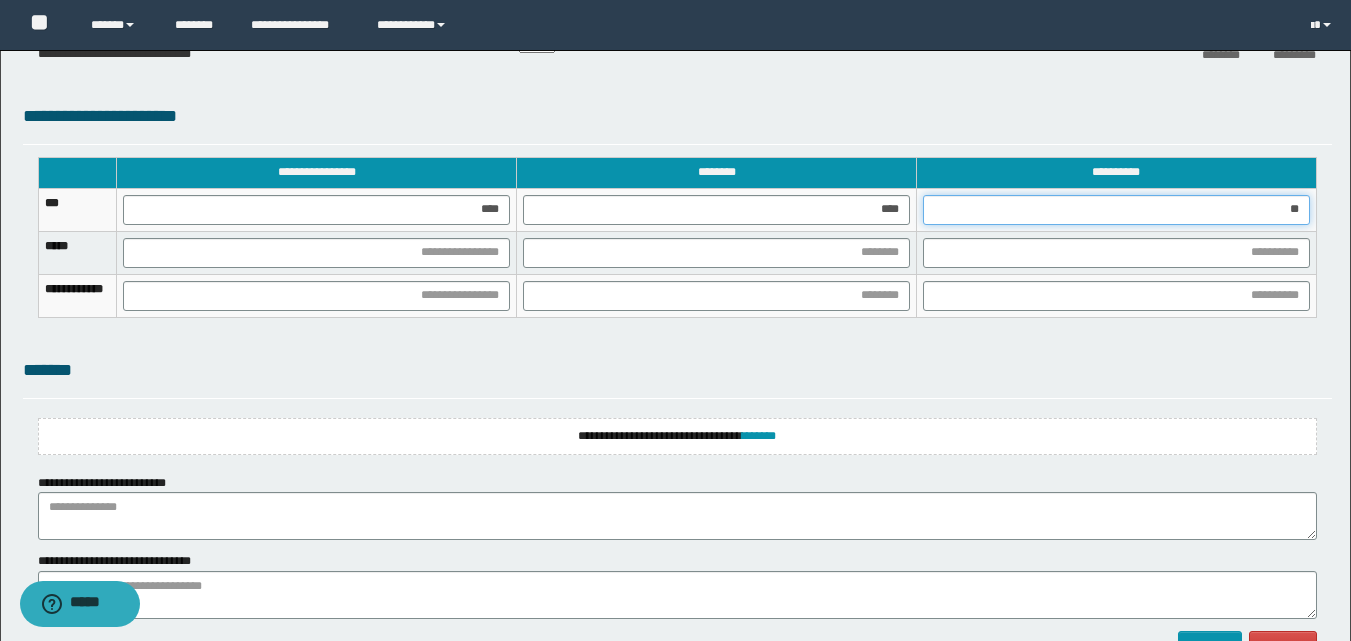 type on "***" 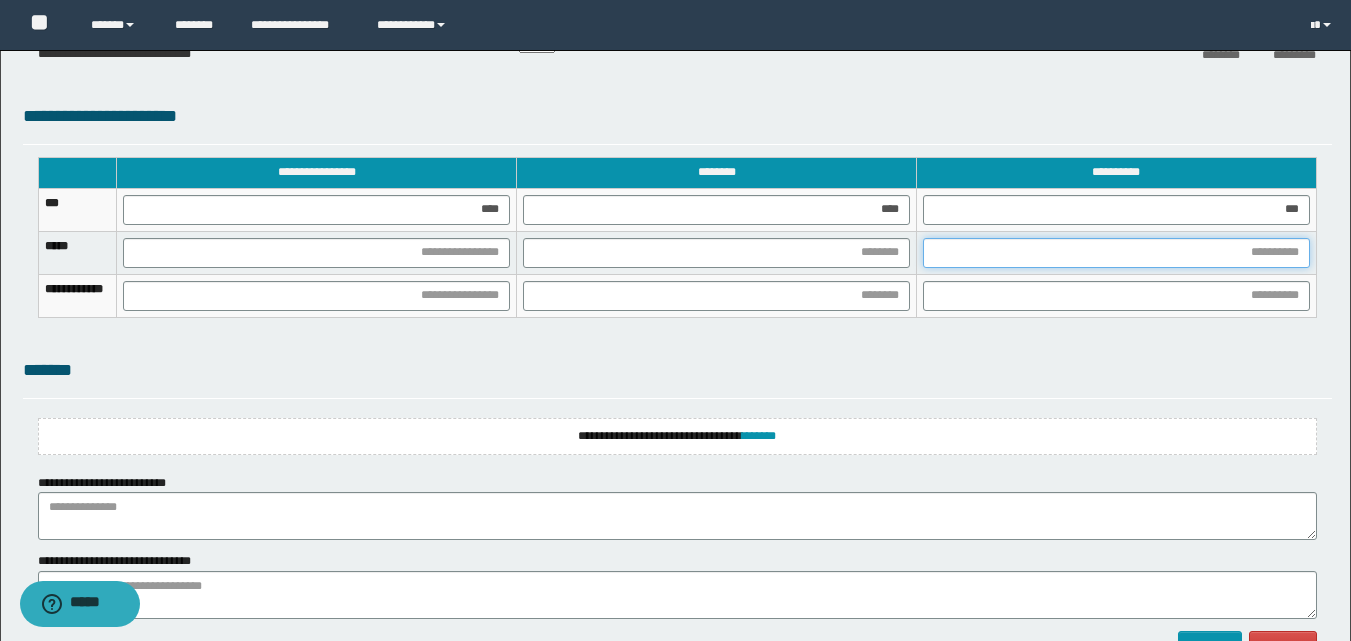 click at bounding box center (1116, 253) 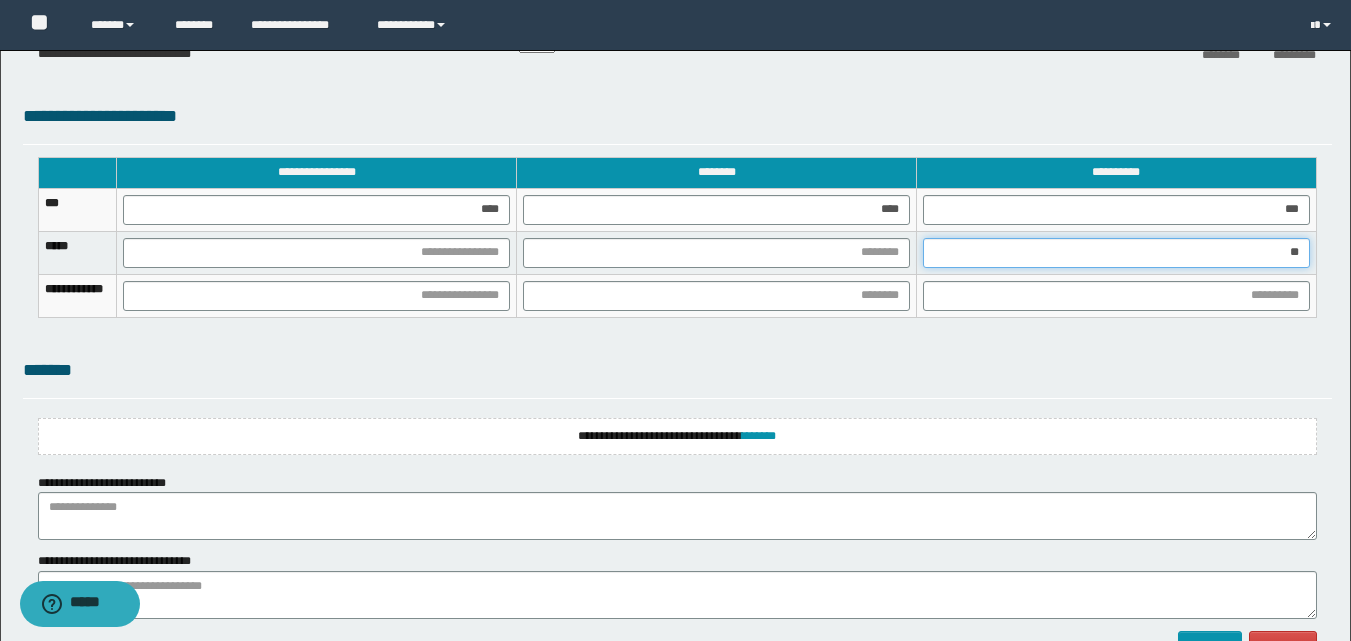 type on "***" 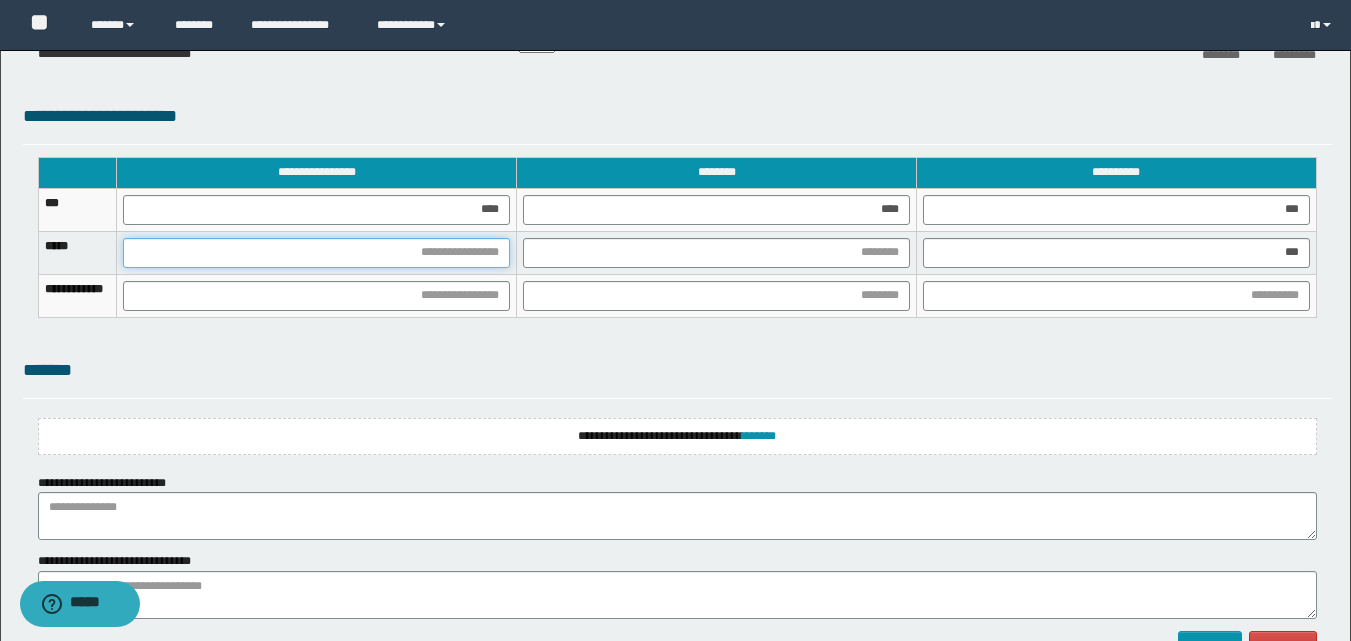 click at bounding box center (316, 253) 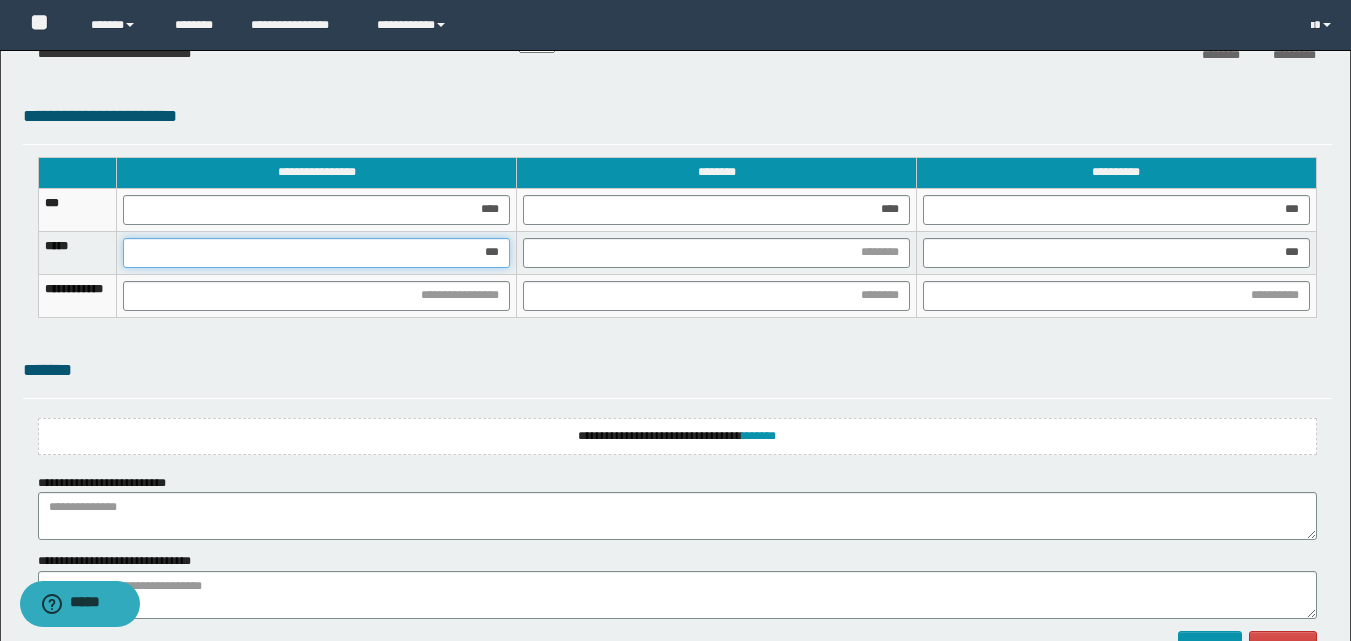 type on "****" 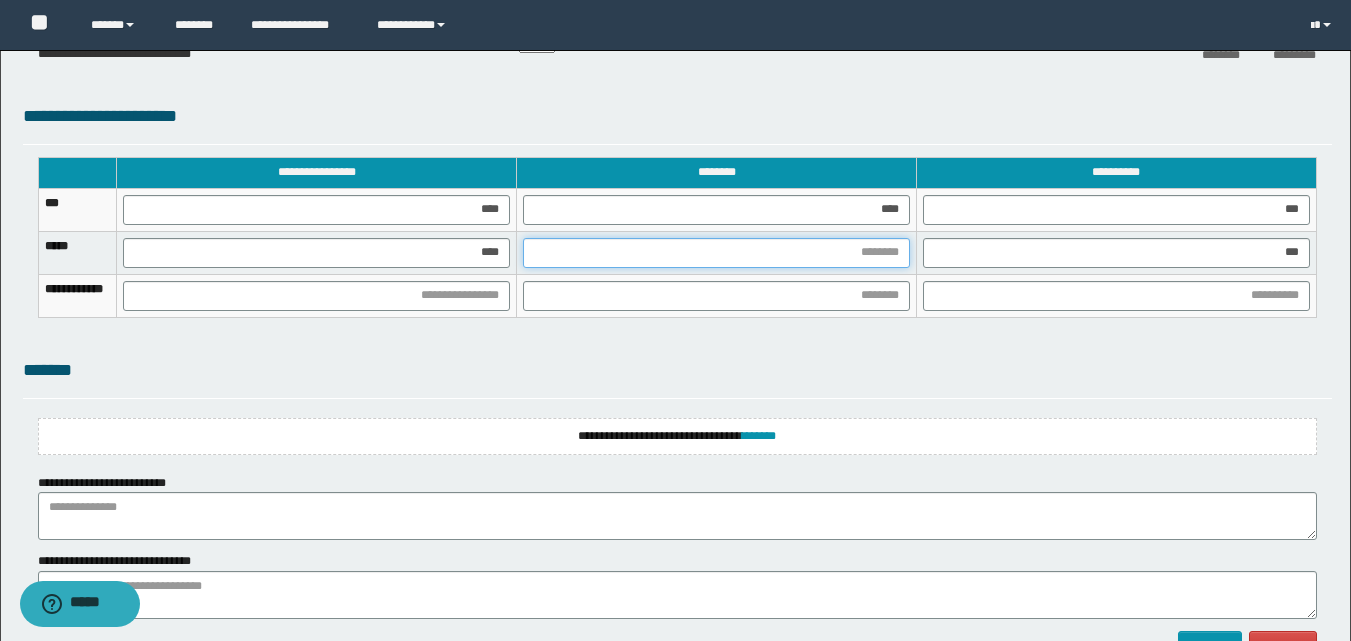 click at bounding box center (716, 253) 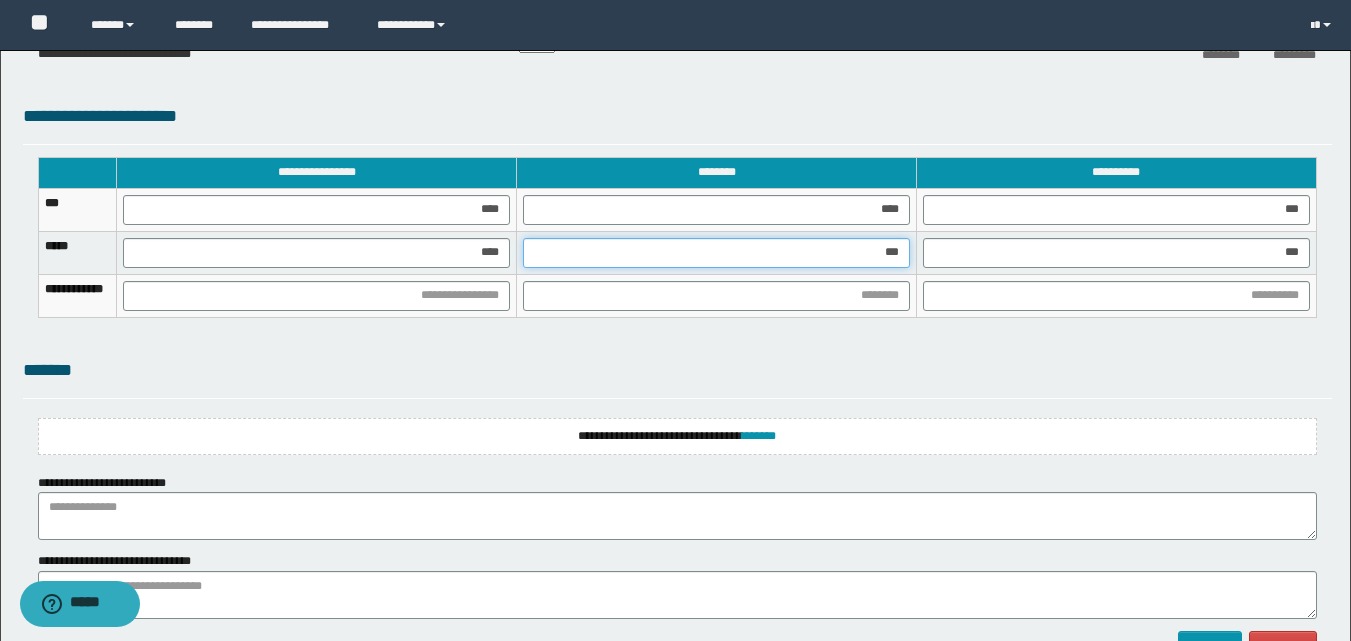 type on "****" 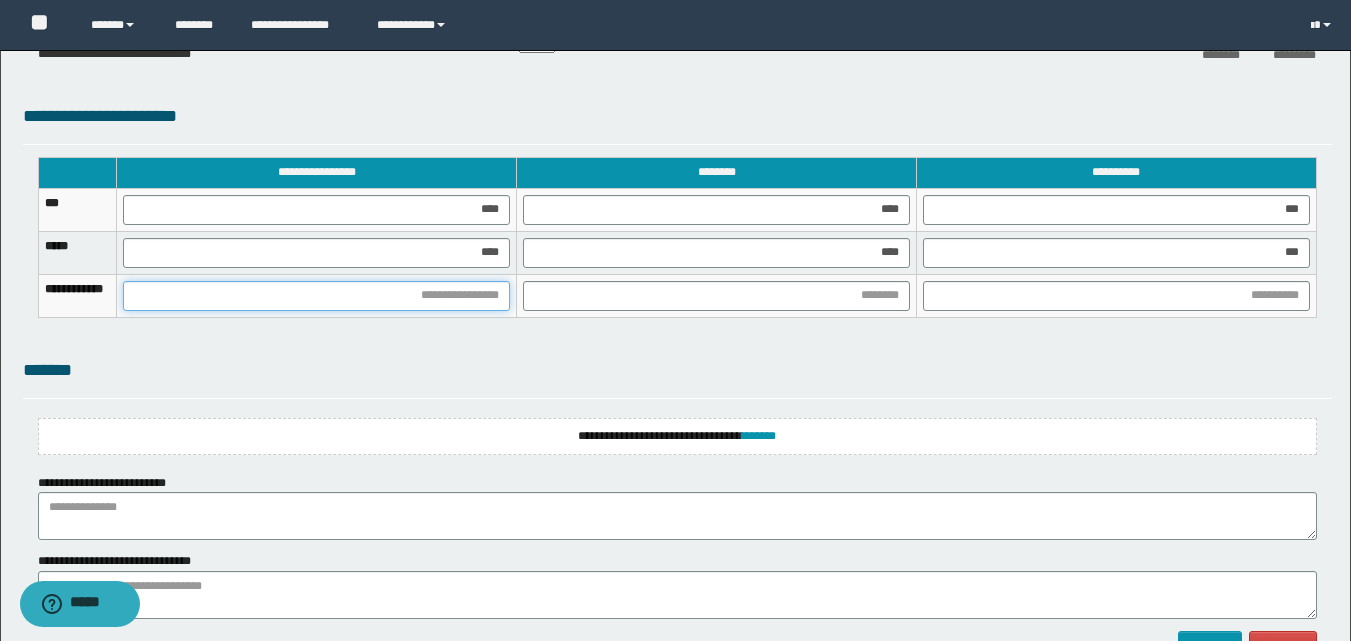 click at bounding box center (316, 296) 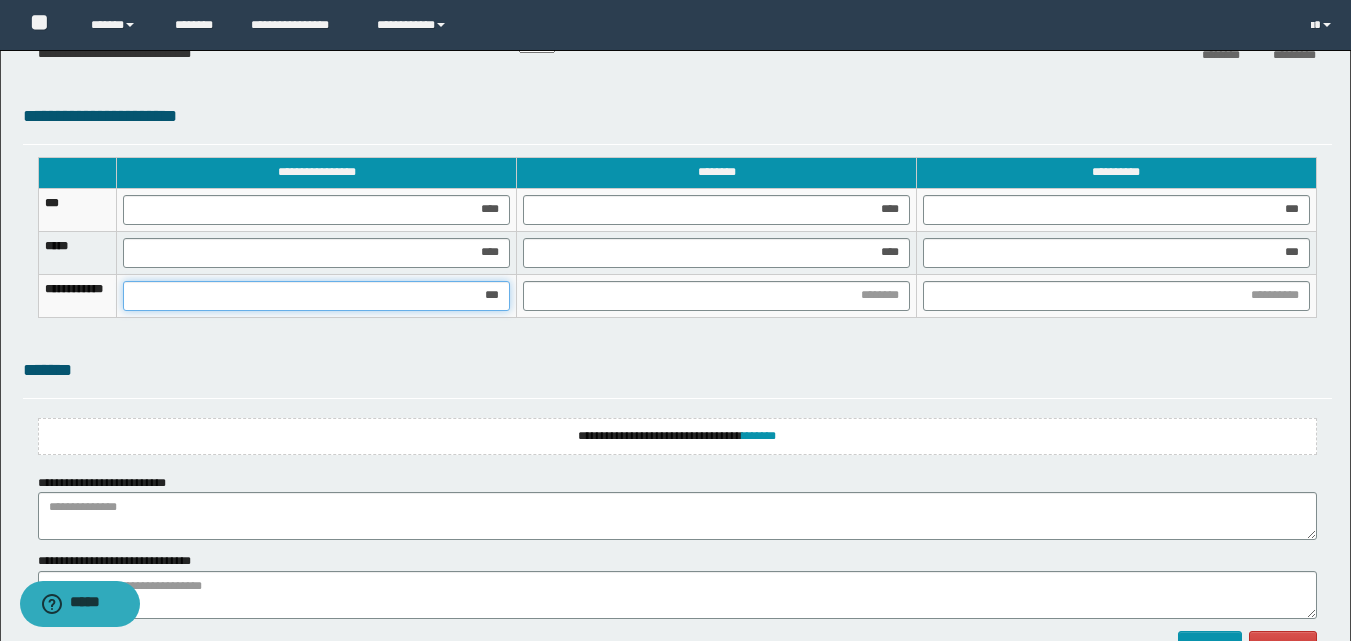 type on "****" 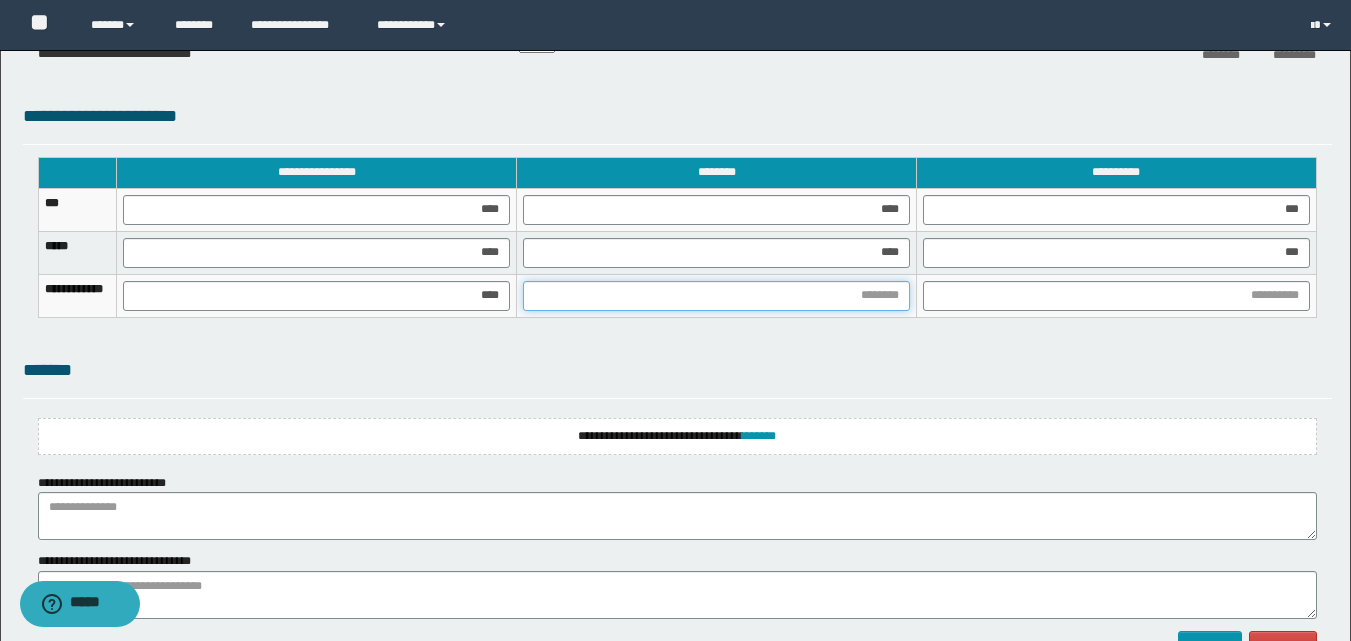 click at bounding box center [716, 296] 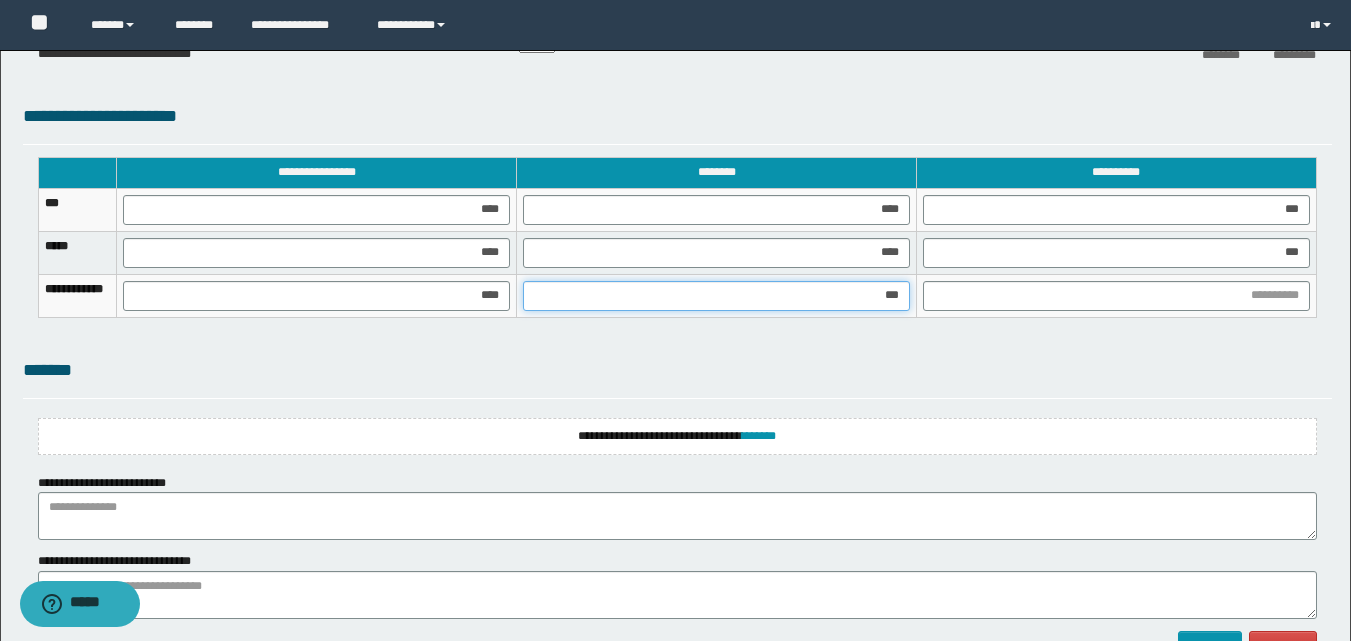 type on "****" 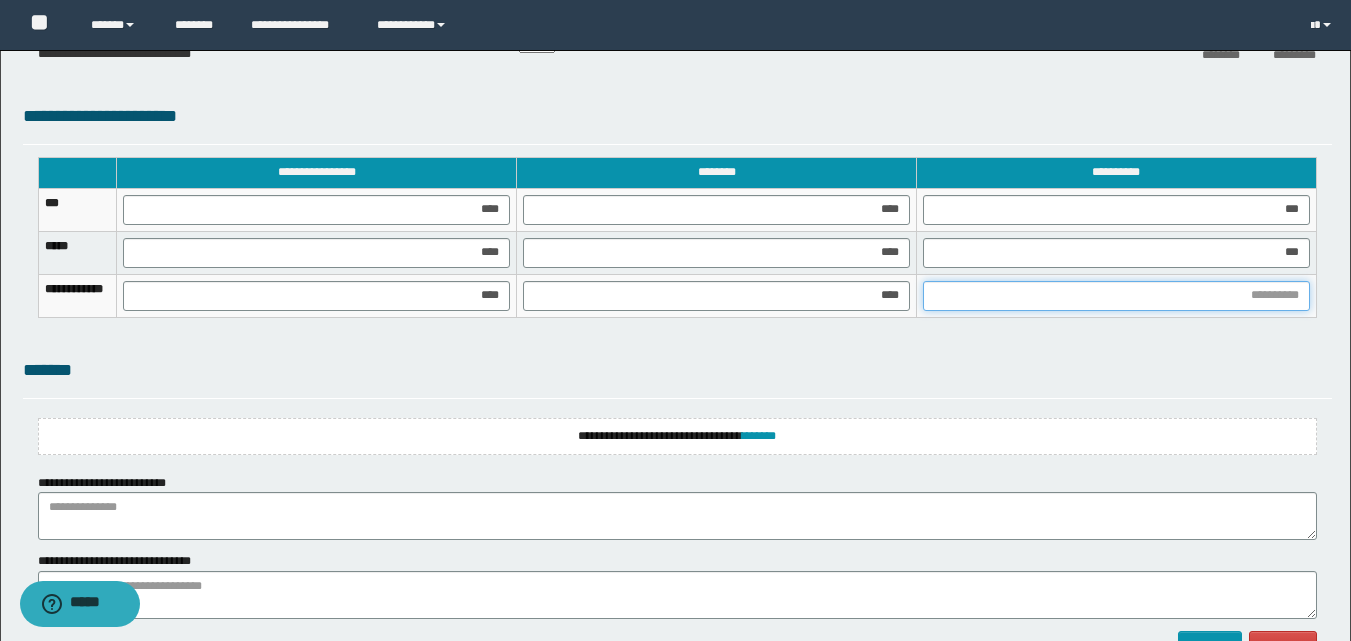 click at bounding box center [1116, 296] 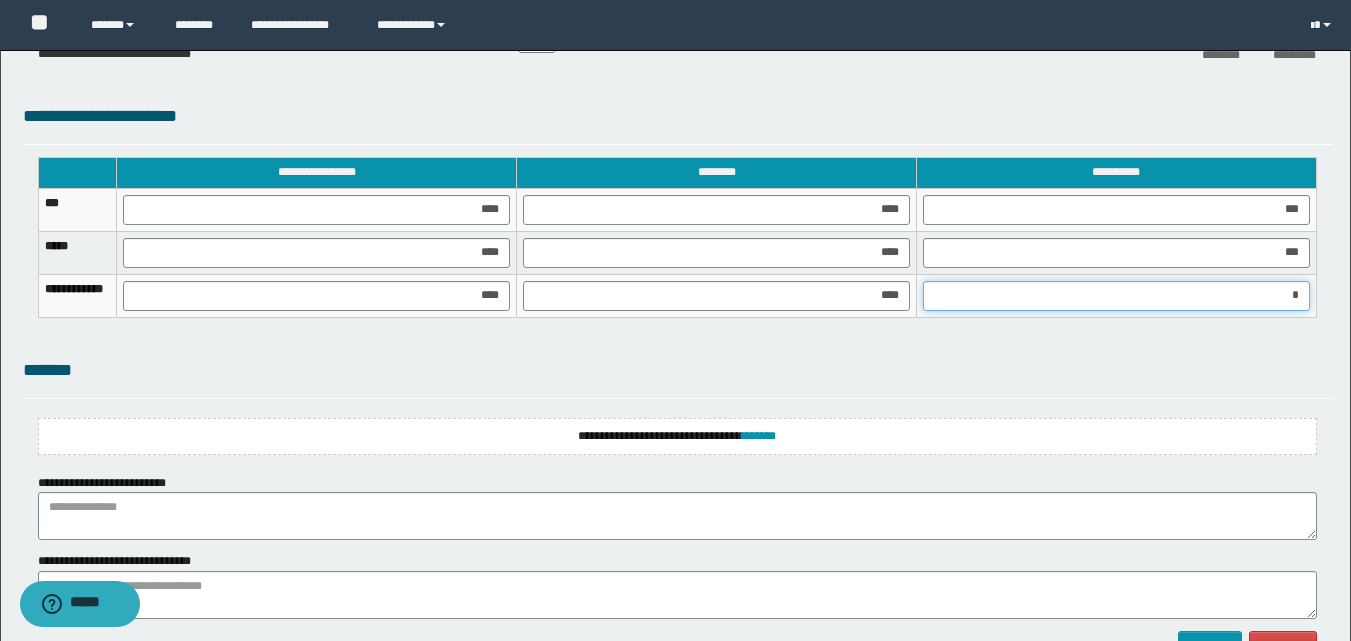 type on "**" 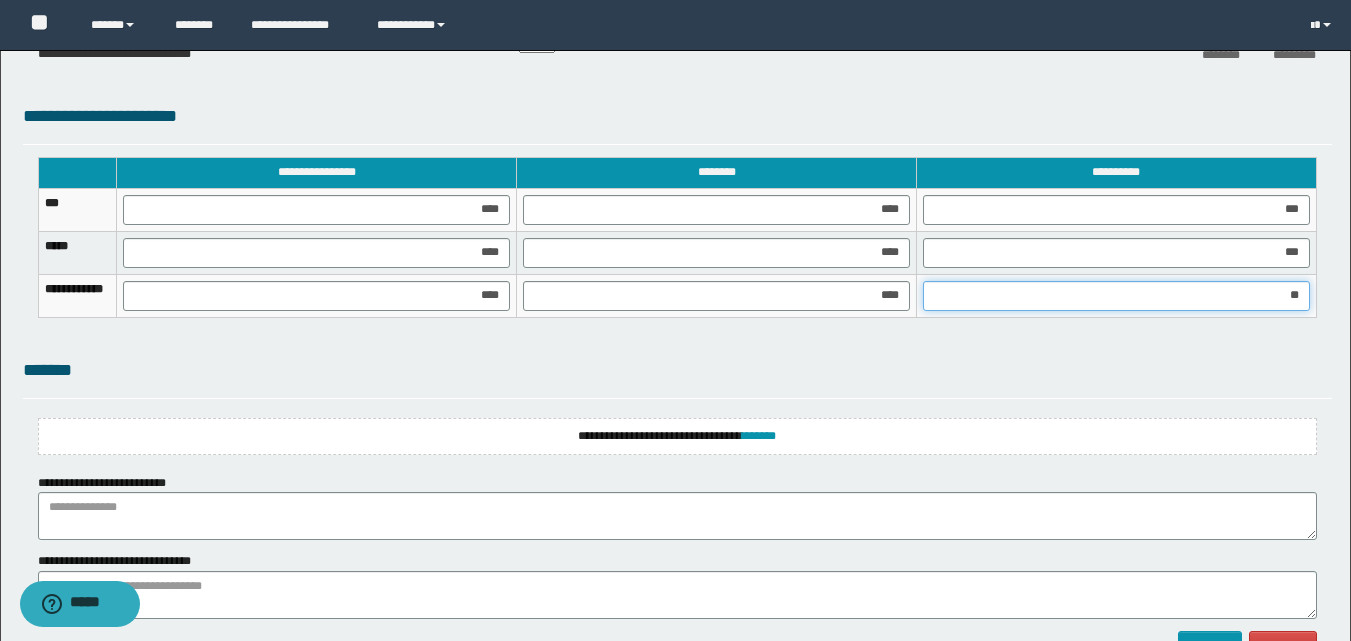 scroll, scrollTop: 1317, scrollLeft: 0, axis: vertical 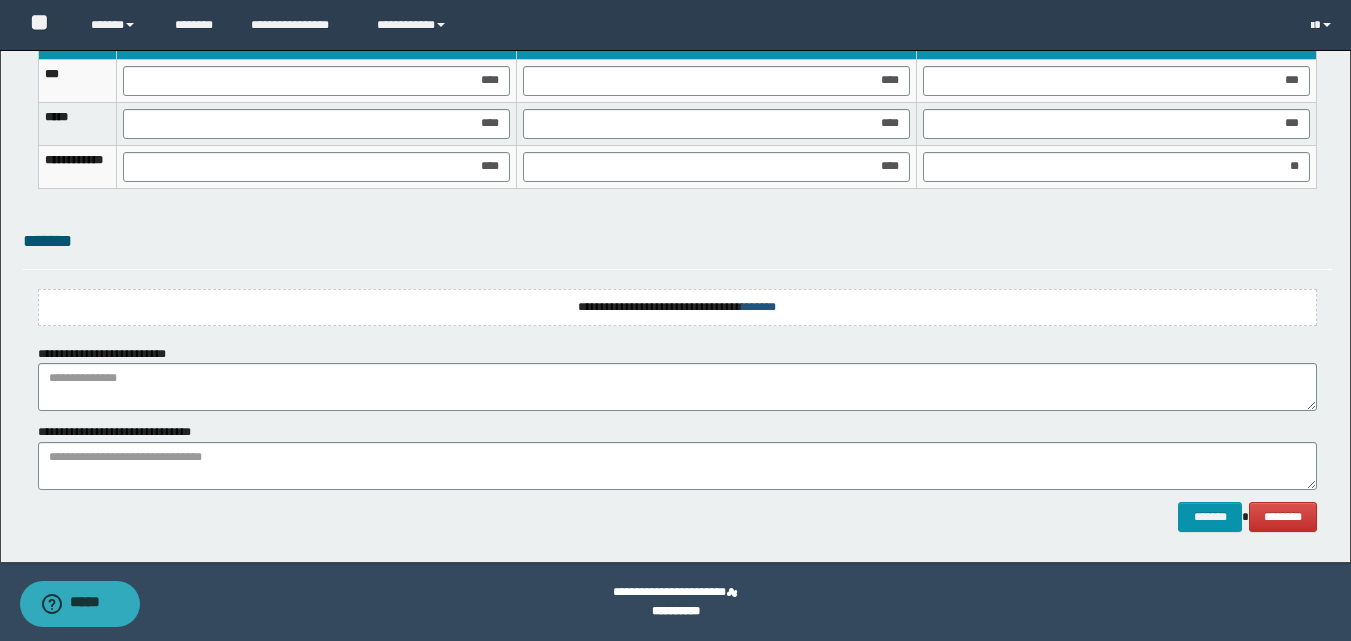 click on "*******" at bounding box center [759, 307] 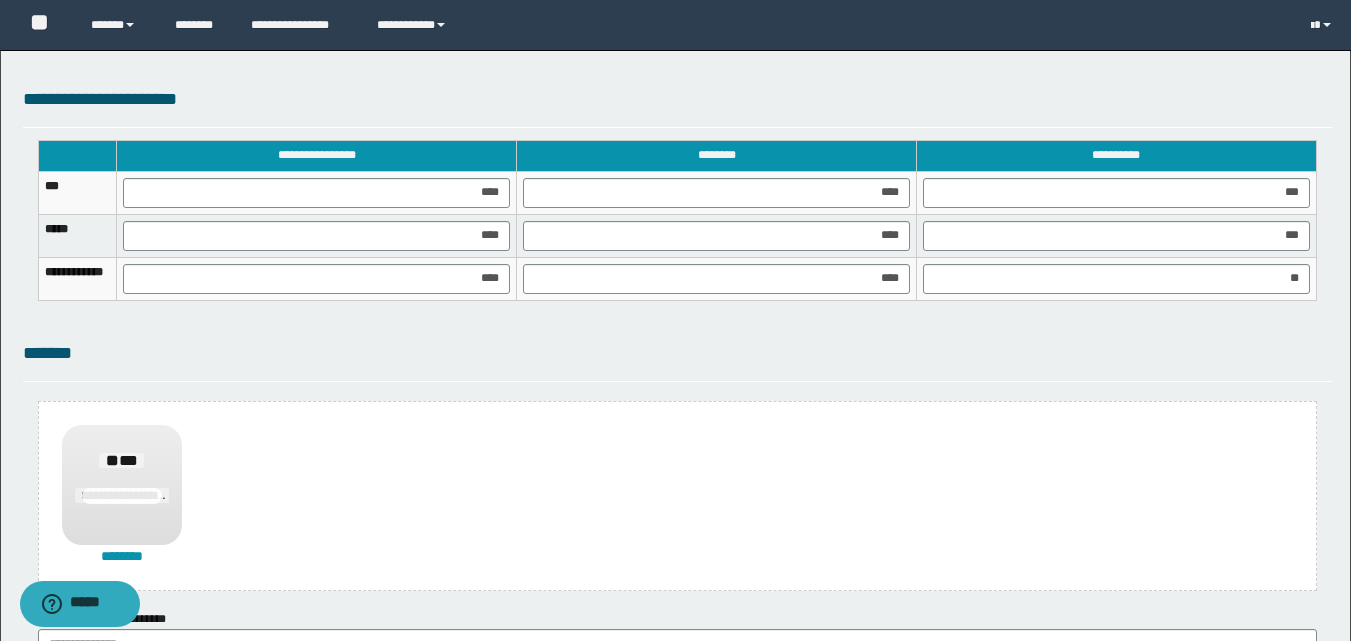 scroll, scrollTop: 1470, scrollLeft: 0, axis: vertical 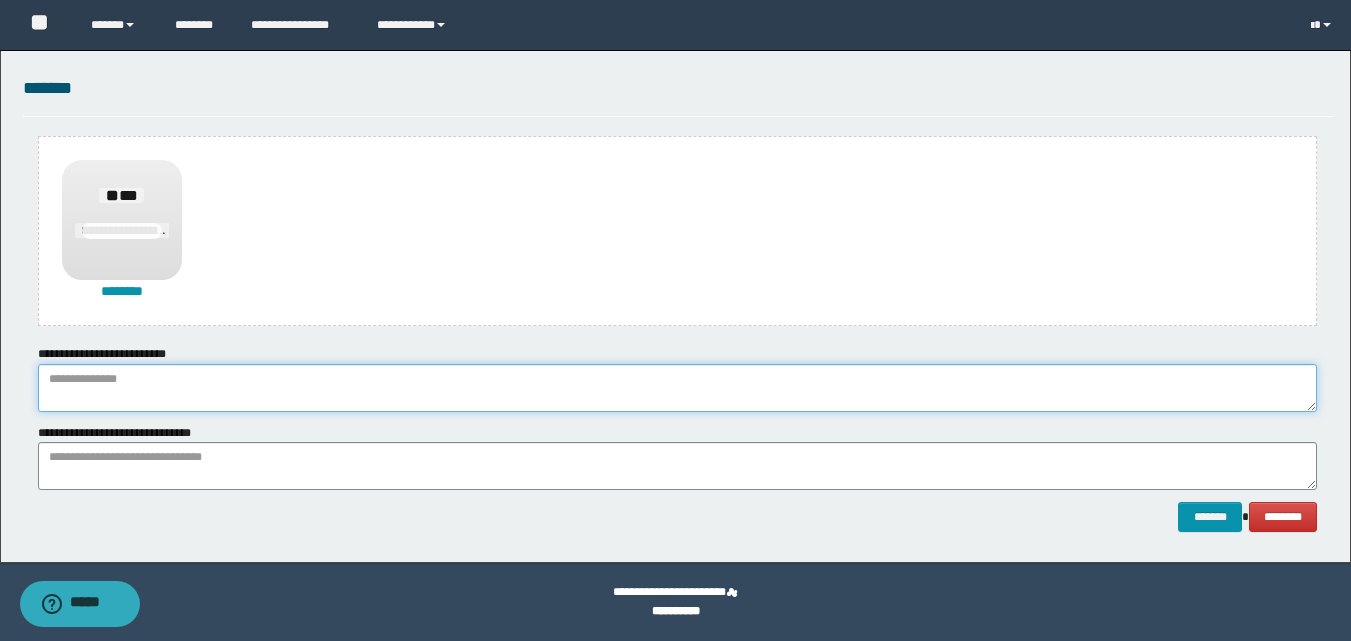 click at bounding box center [677, 388] 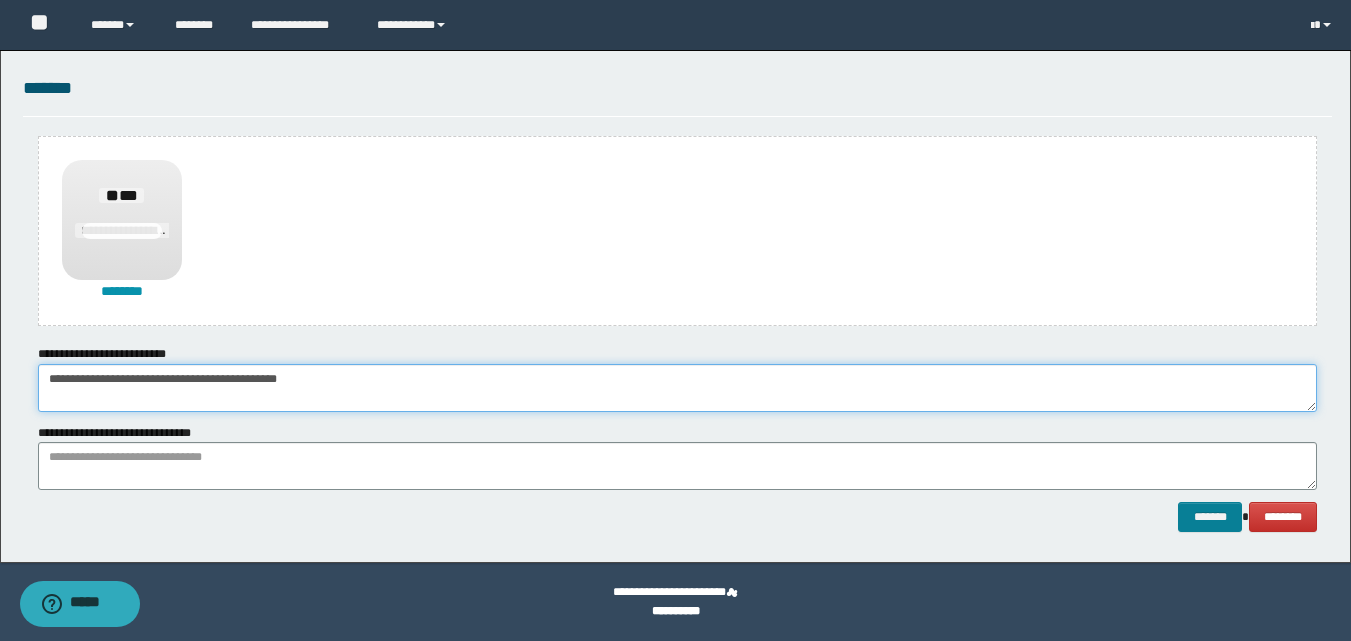 type on "**********" 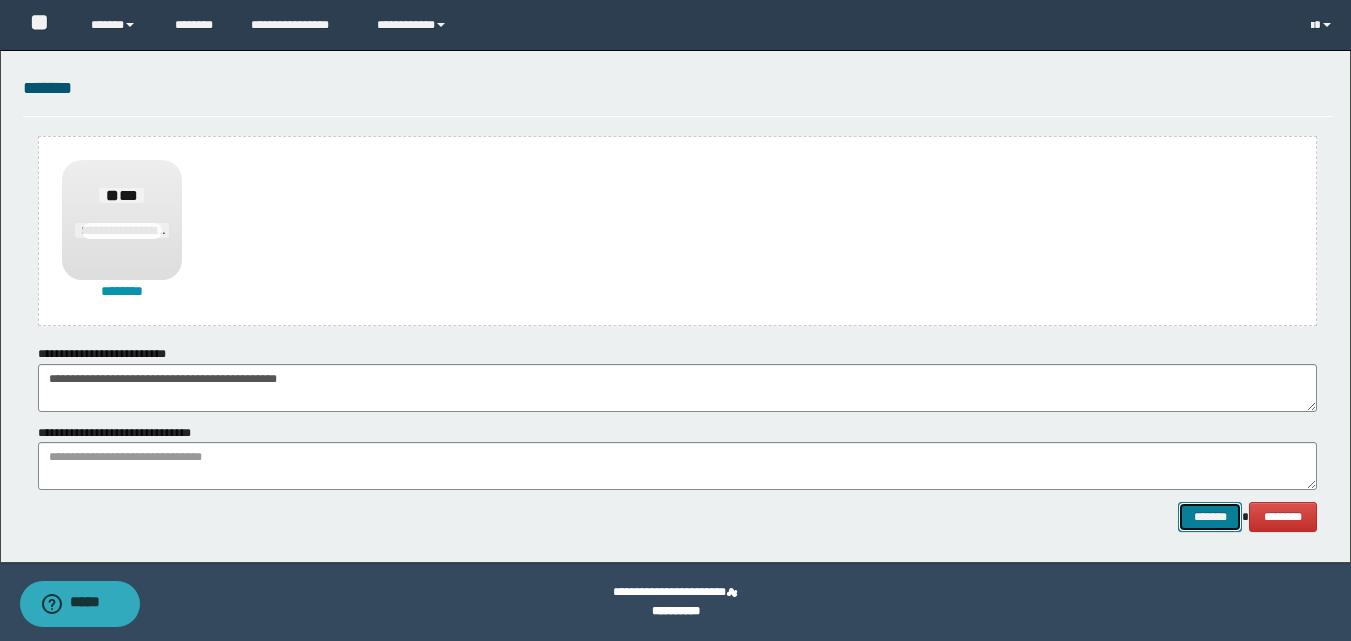 click on "*******" at bounding box center [1210, 517] 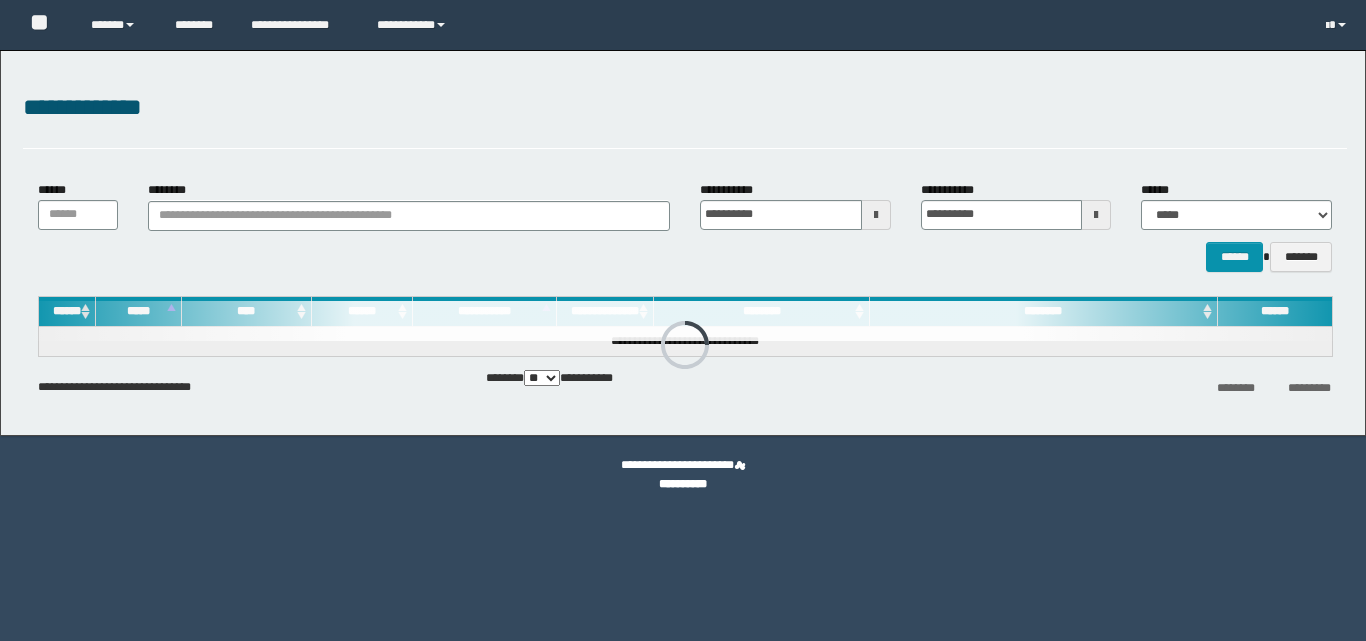 scroll, scrollTop: 0, scrollLeft: 0, axis: both 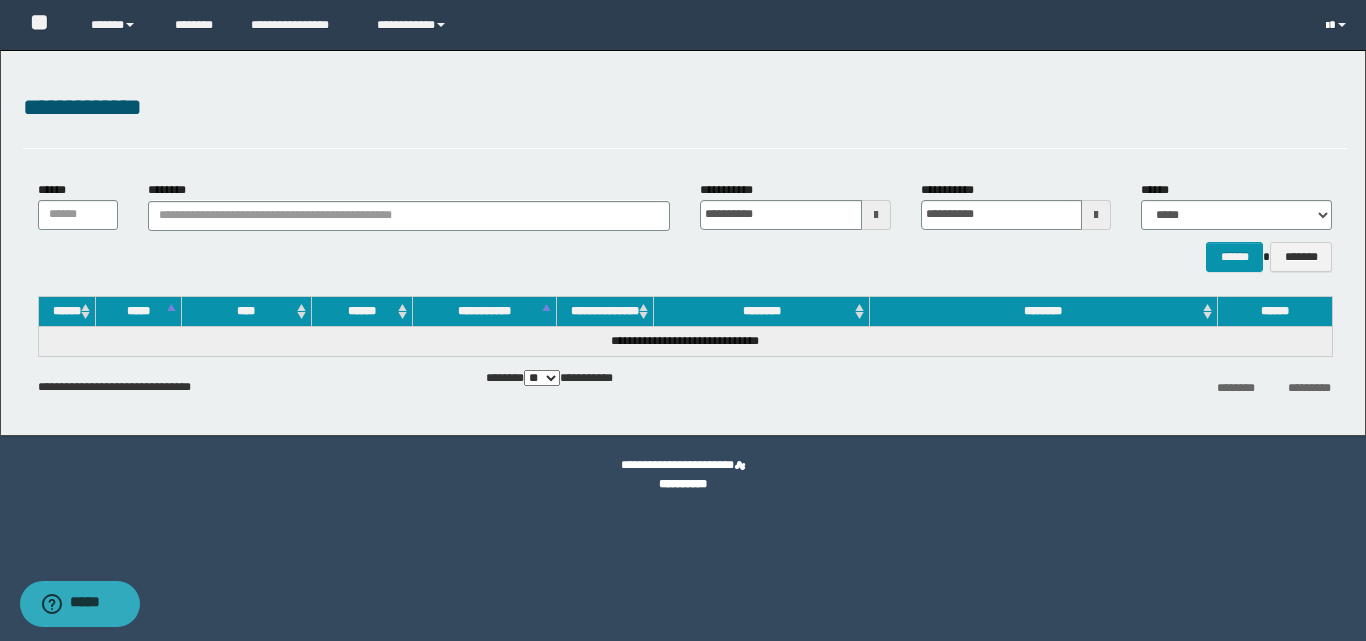 click at bounding box center [1327, 26] 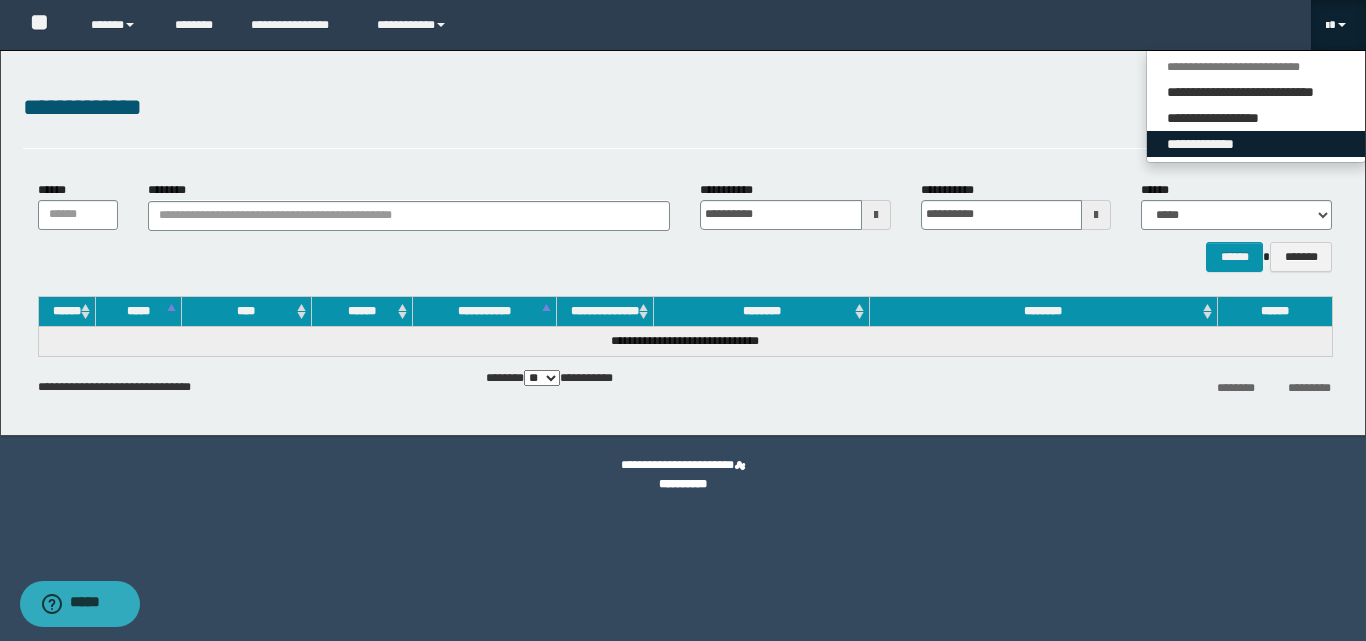 click on "**********" at bounding box center (1256, 144) 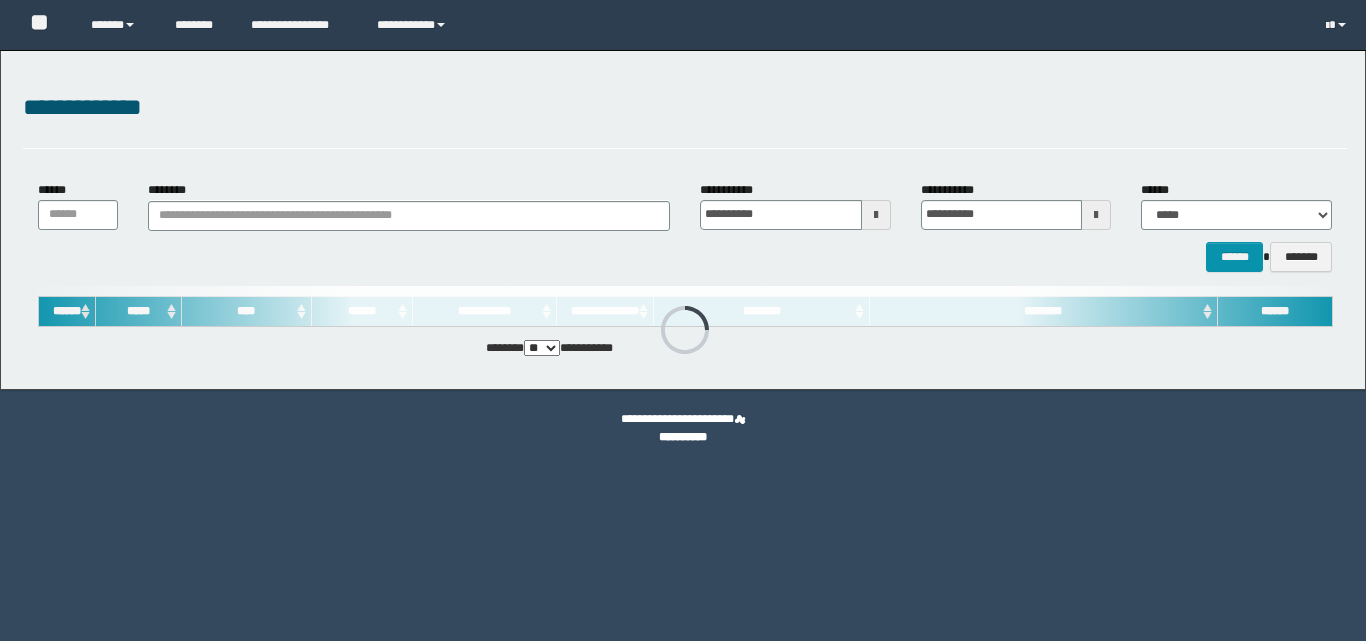 scroll, scrollTop: 0, scrollLeft: 0, axis: both 